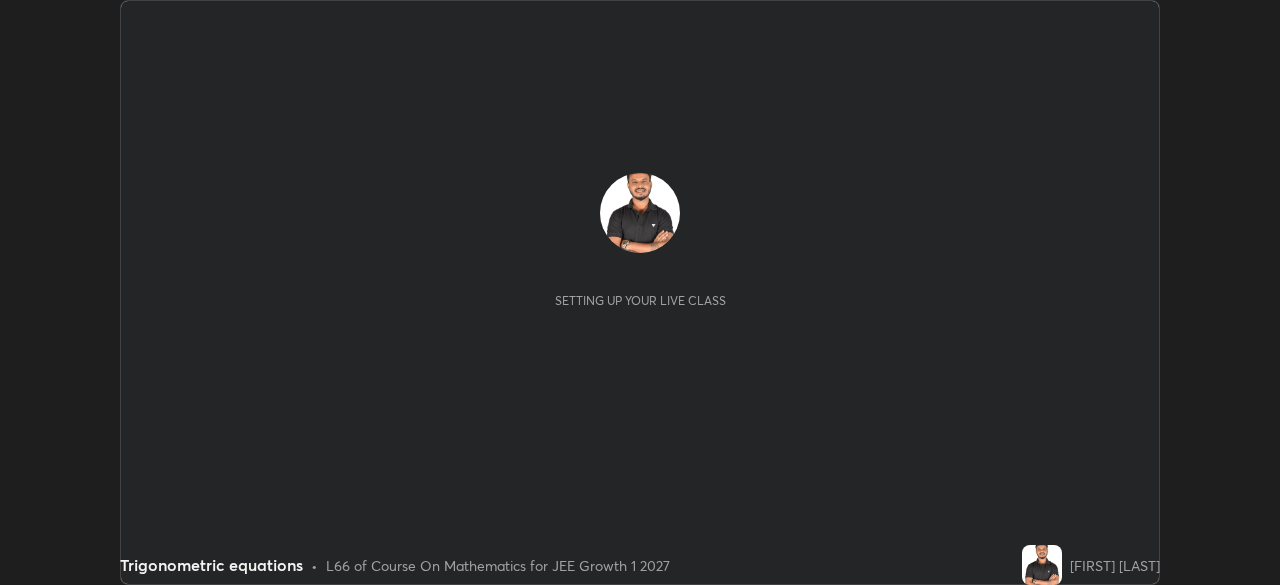 scroll, scrollTop: 0, scrollLeft: 0, axis: both 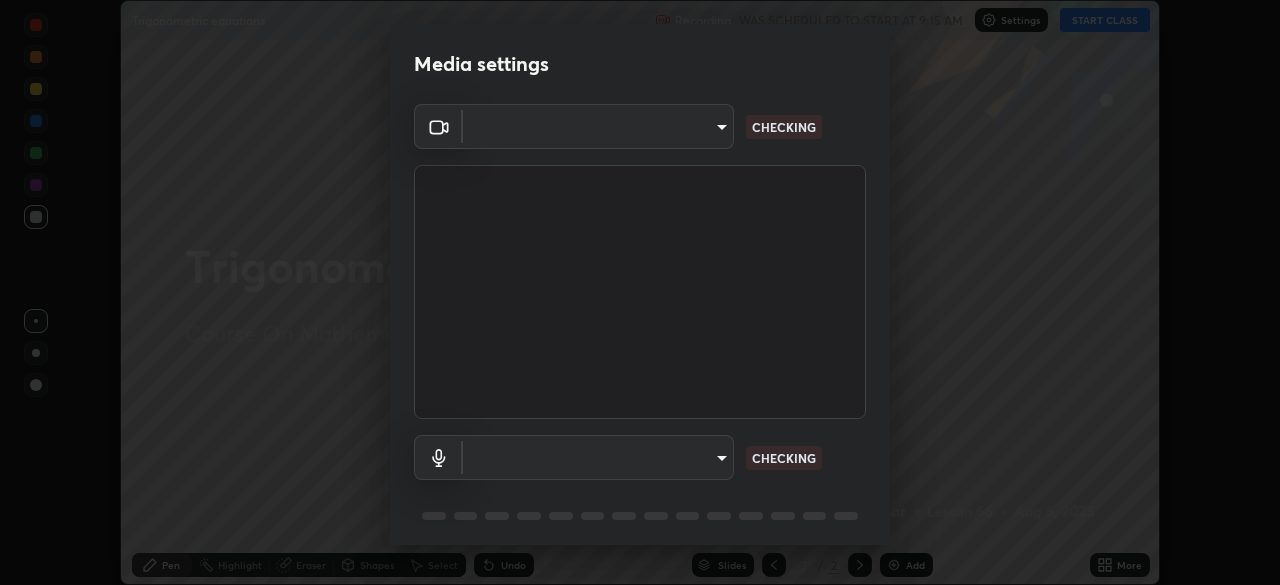 type on "e74ca63ae388f954bfaf6653c56e5440299f2e2585bfa252c10ec08d26b876d3" 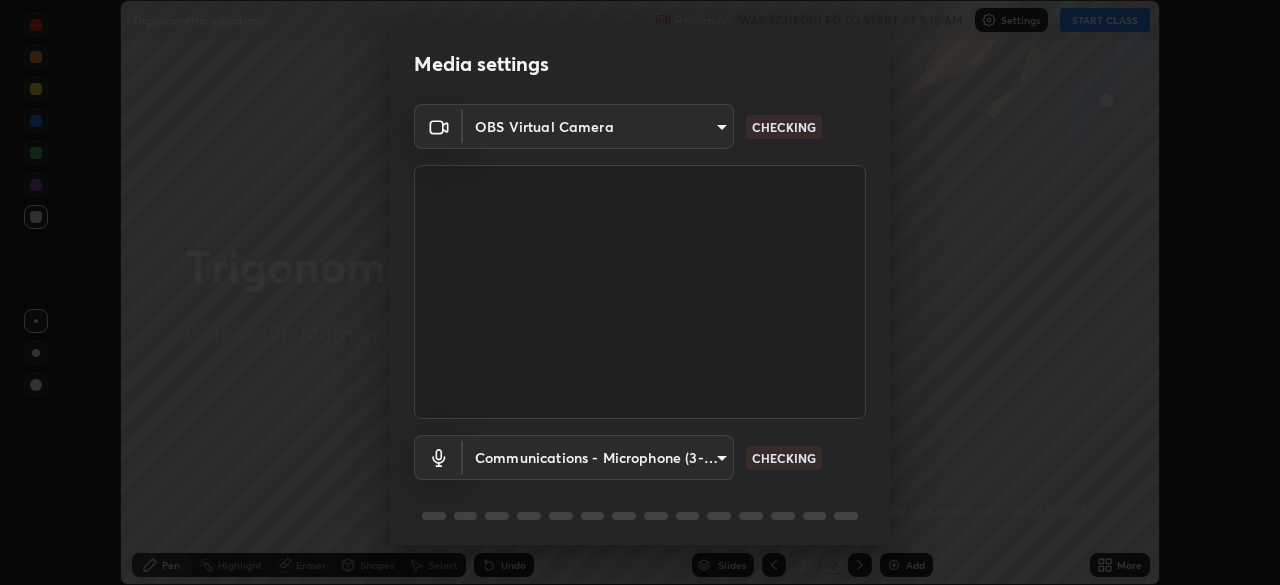 click on "Erase all Trigonometric equations Recording WAS SCHEDULED TO START AT  9:15 AM Settings START CLASS Setting up your live class Trigonometric equations • L66 of Course On Mathematics for JEE Growth 1 2027 [FIRST] [LAST] Pen Highlight Eraser Shapes Select Undo Slides 2 / 2 Add More No doubts shared Encourage your learners to ask a doubt for better clarity Report an issue Reason for reporting Buffering Chat not working Audio - Video sync issue Educator video quality low ​ Attach an image Report Media settings OBS Virtual Camera e74ca63ae388f954bfaf6653c56e5440299f2e2585bfa252c10ec08d26b876d3 CHECKING Communications - Microphone (3- USB PnP Sound Device) communications CHECKING 1 / 5 Next" at bounding box center (640, 292) 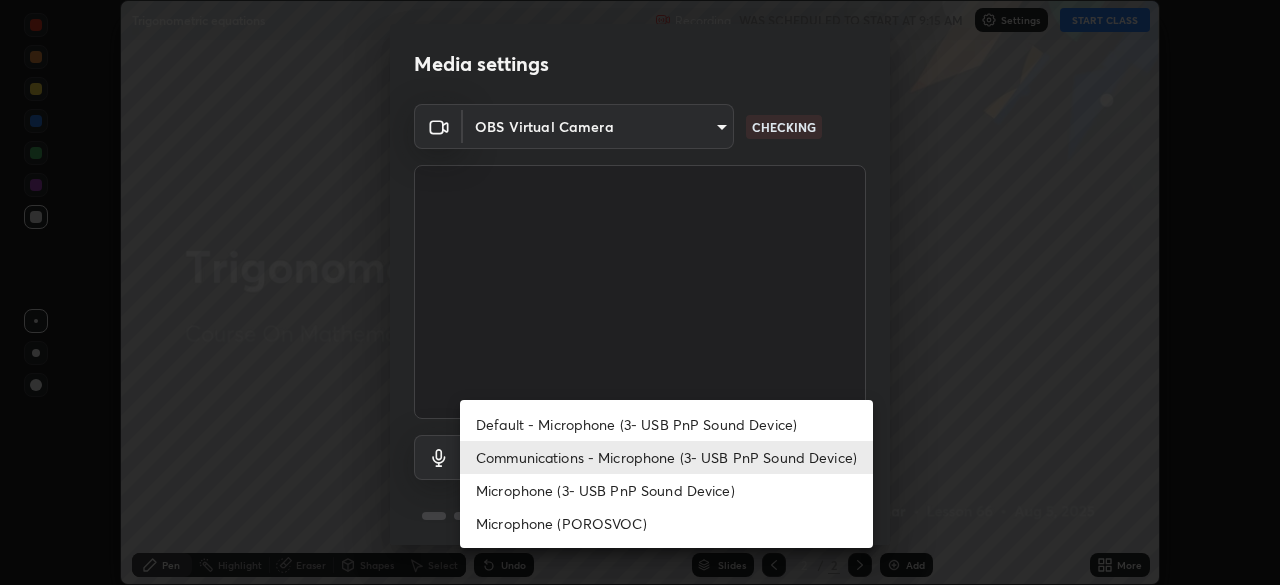 click on "Default - Microphone (3- USB PnP Sound Device)" at bounding box center [666, 424] 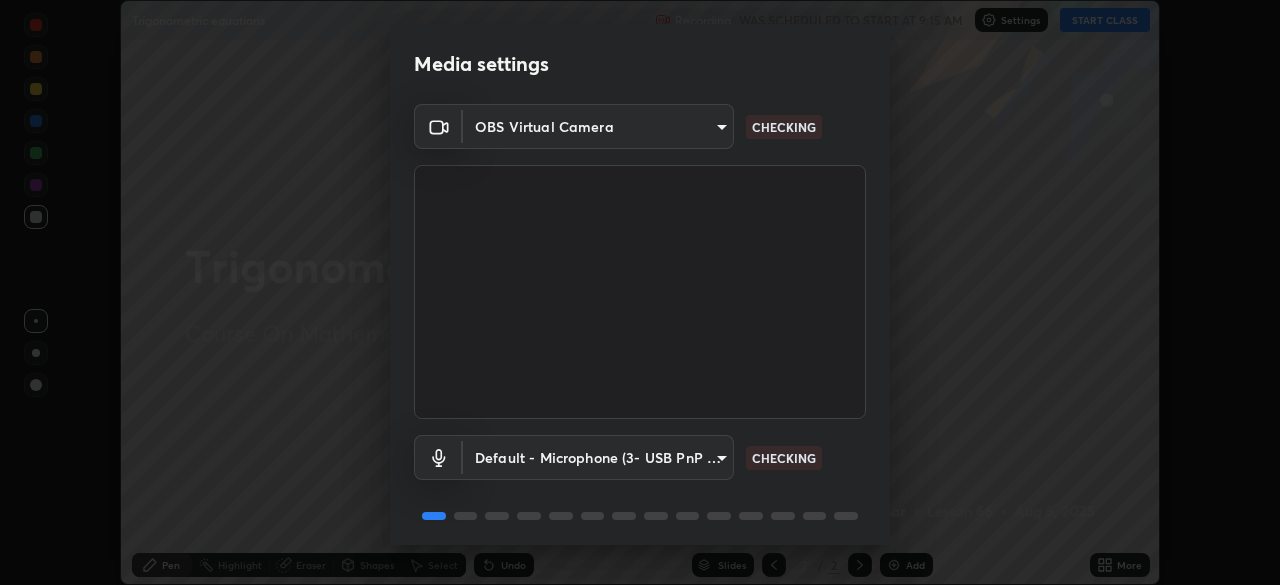 scroll, scrollTop: 71, scrollLeft: 0, axis: vertical 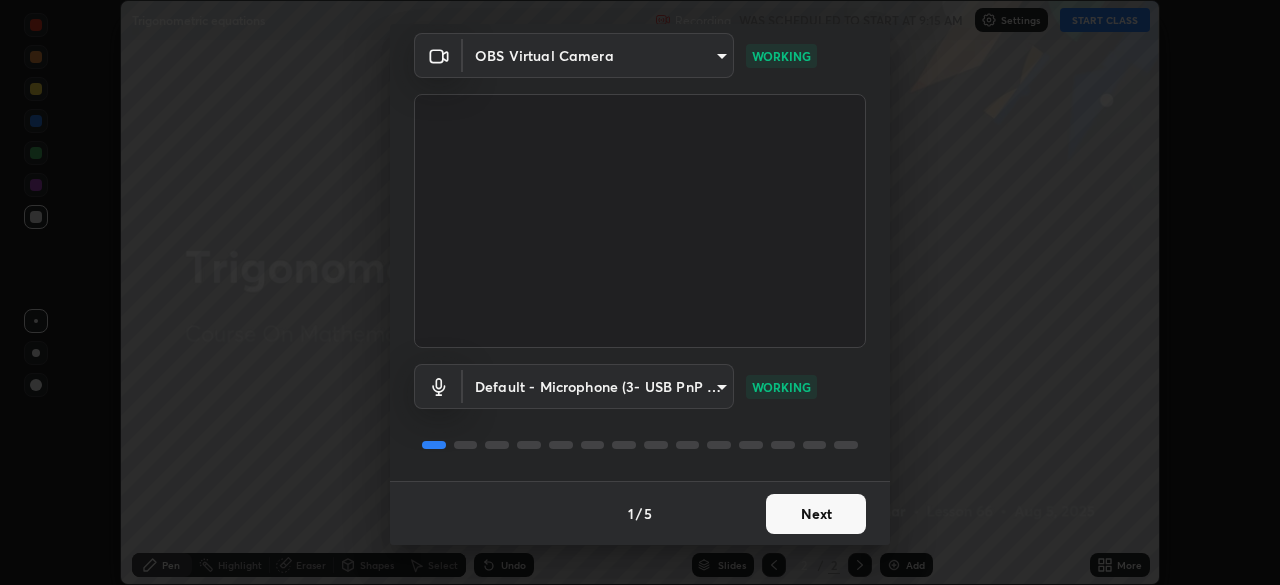 click on "Next" at bounding box center (816, 514) 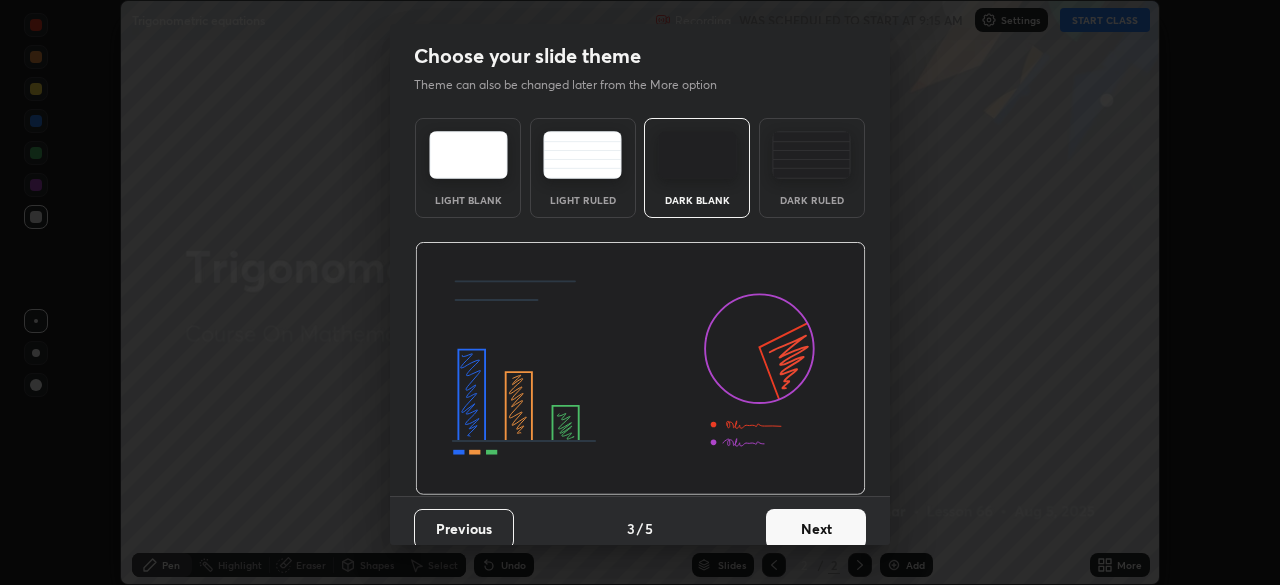 click on "Next" at bounding box center [816, 529] 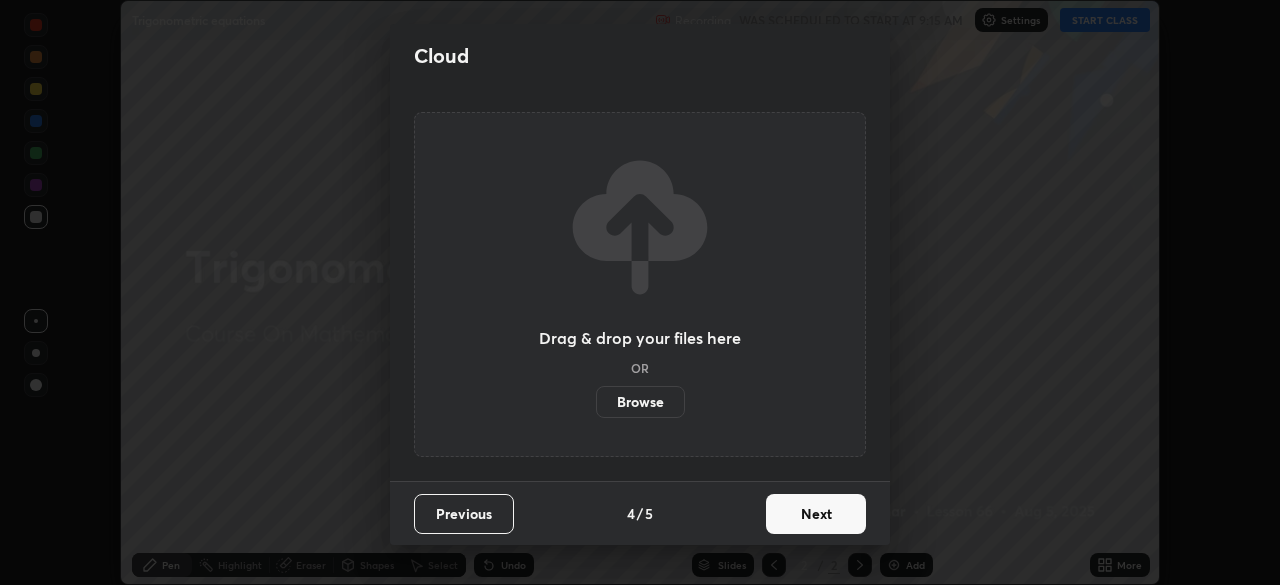 click on "Next" at bounding box center (816, 514) 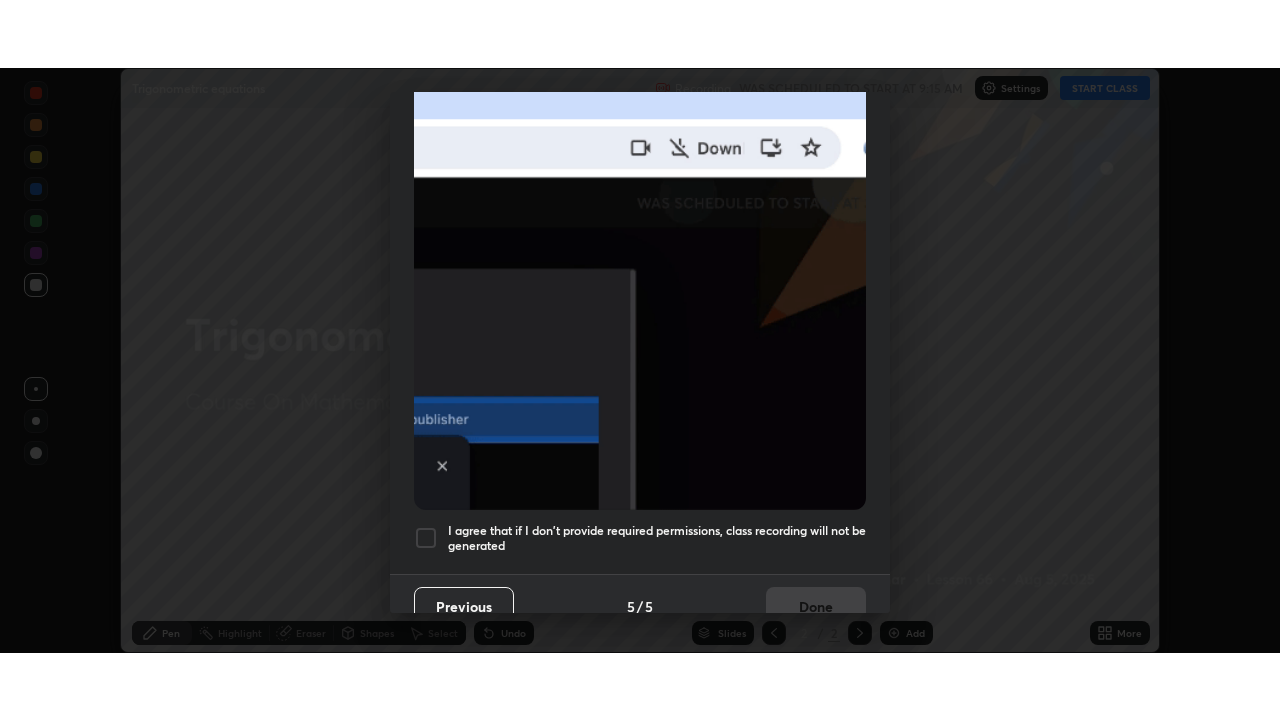 scroll, scrollTop: 479, scrollLeft: 0, axis: vertical 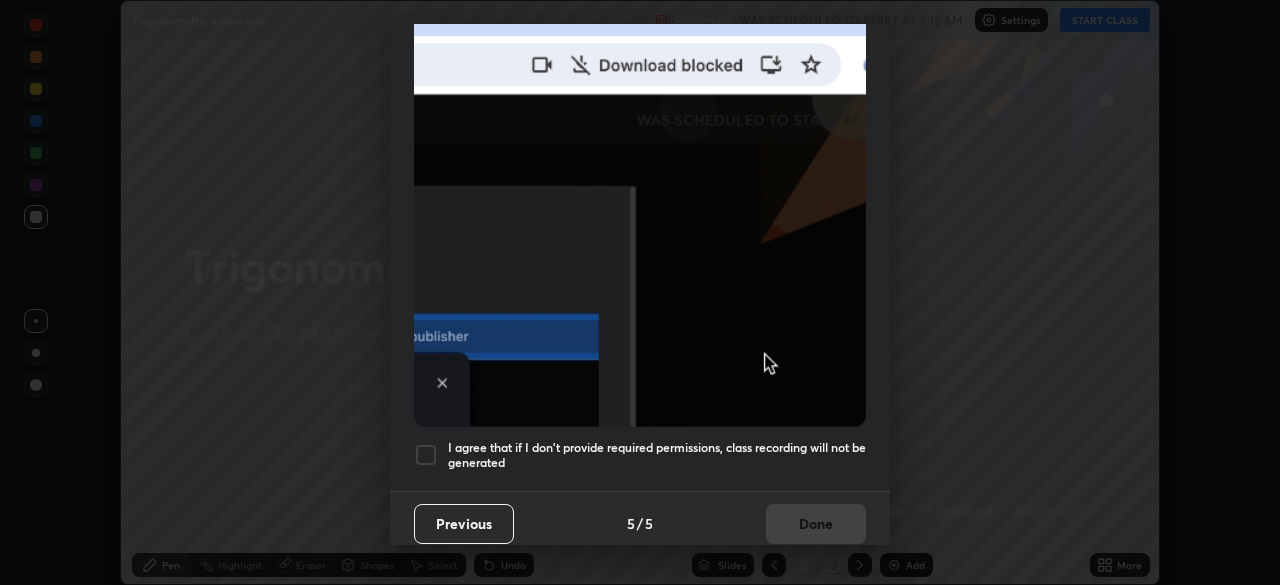click on "I agree that if I don't provide required permissions, class recording will not be generated" at bounding box center (657, 455) 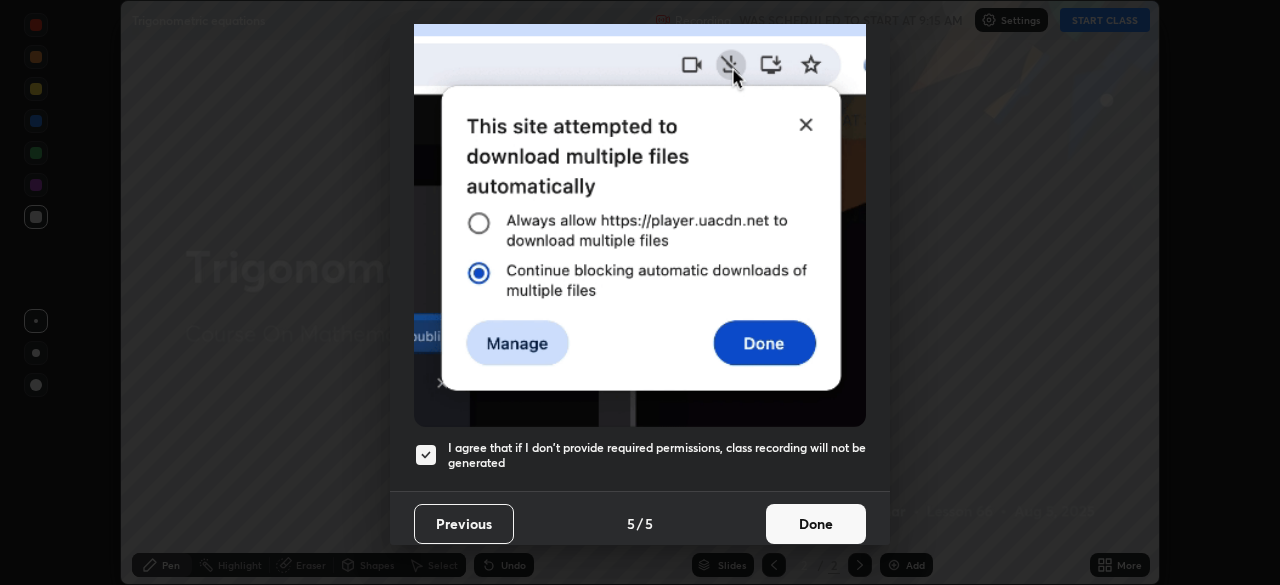 click on "Done" at bounding box center [816, 524] 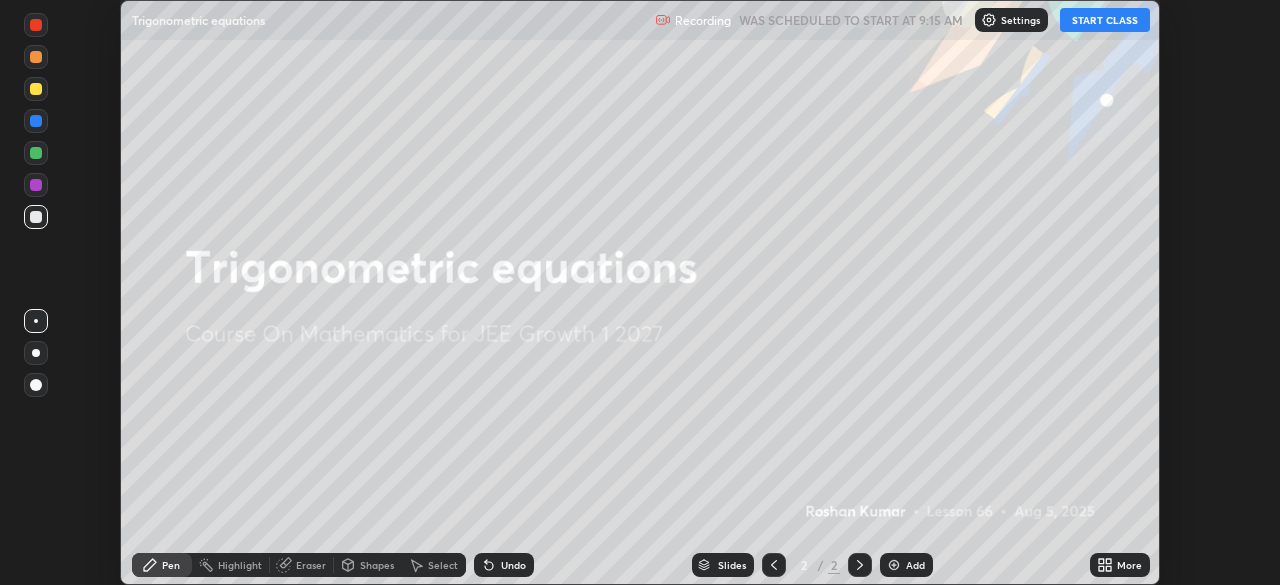 click on "START CLASS" at bounding box center [1105, 20] 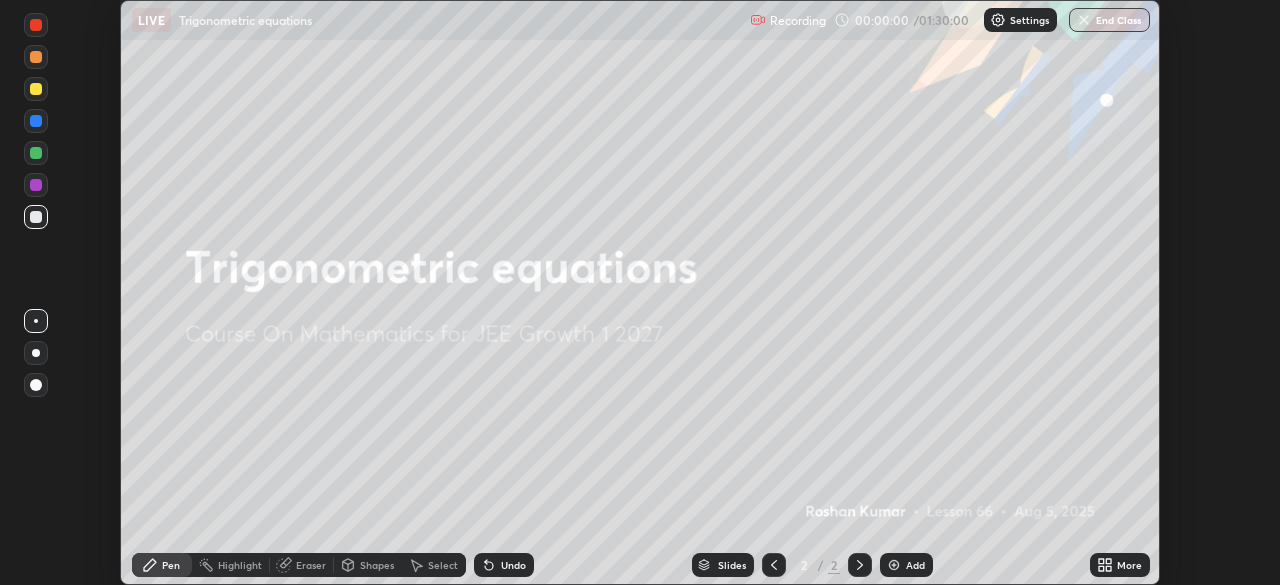 click 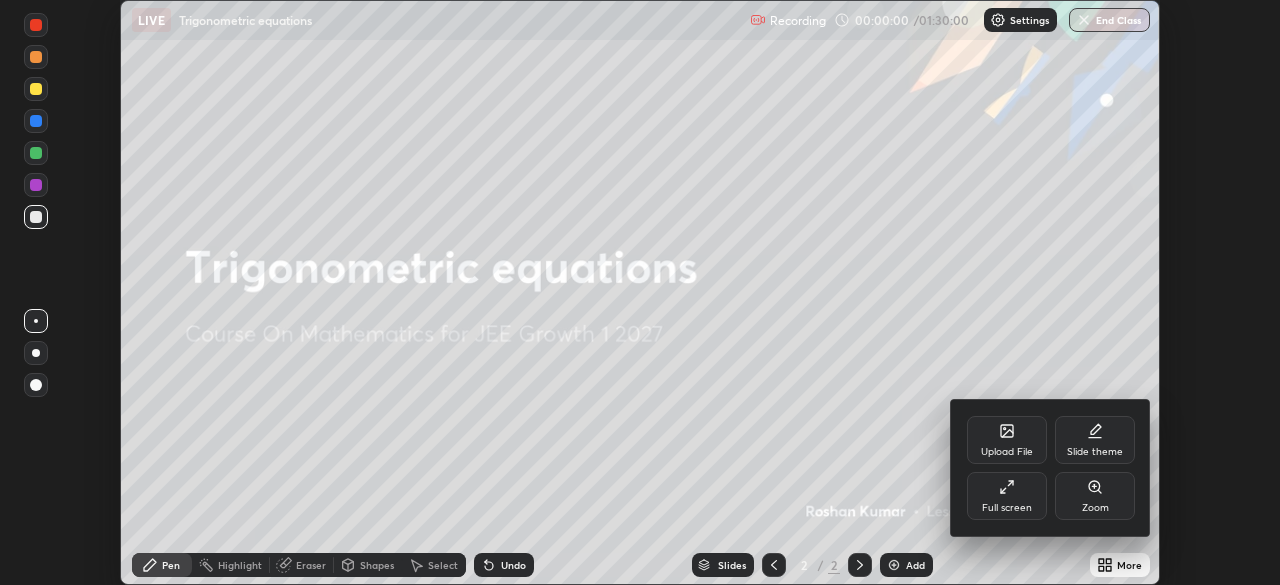 click 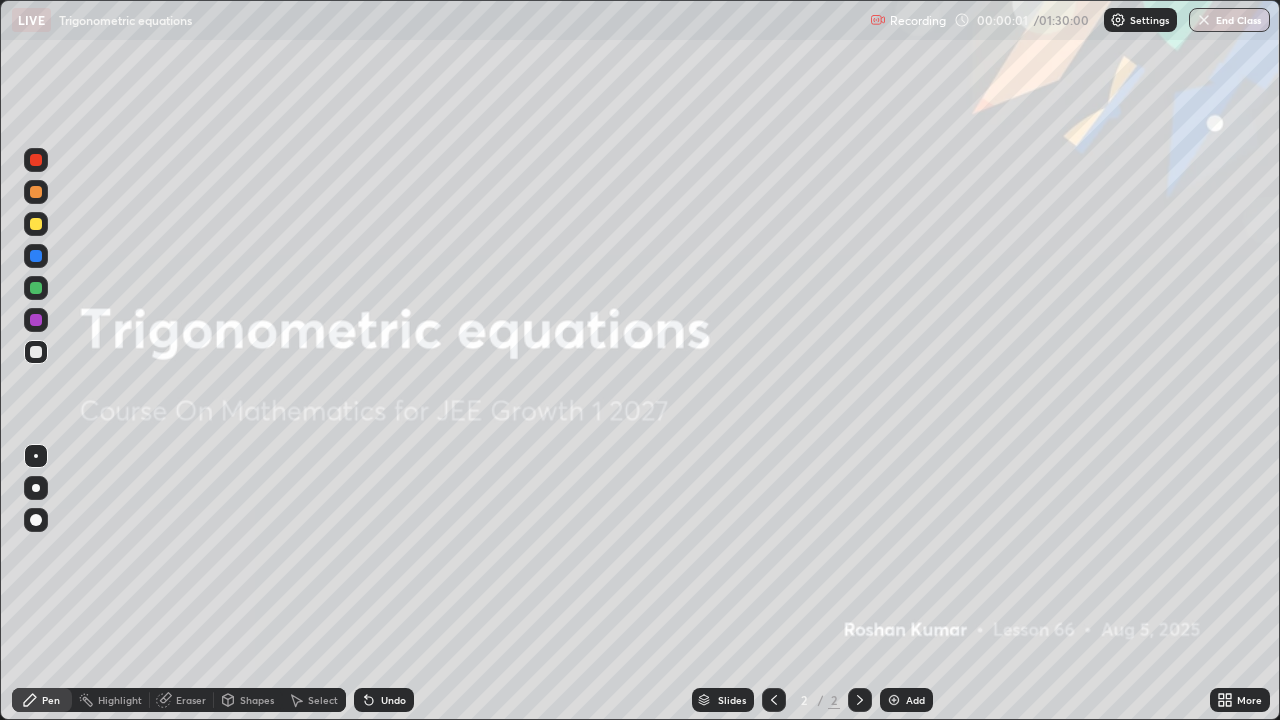 scroll, scrollTop: 99280, scrollLeft: 98720, axis: both 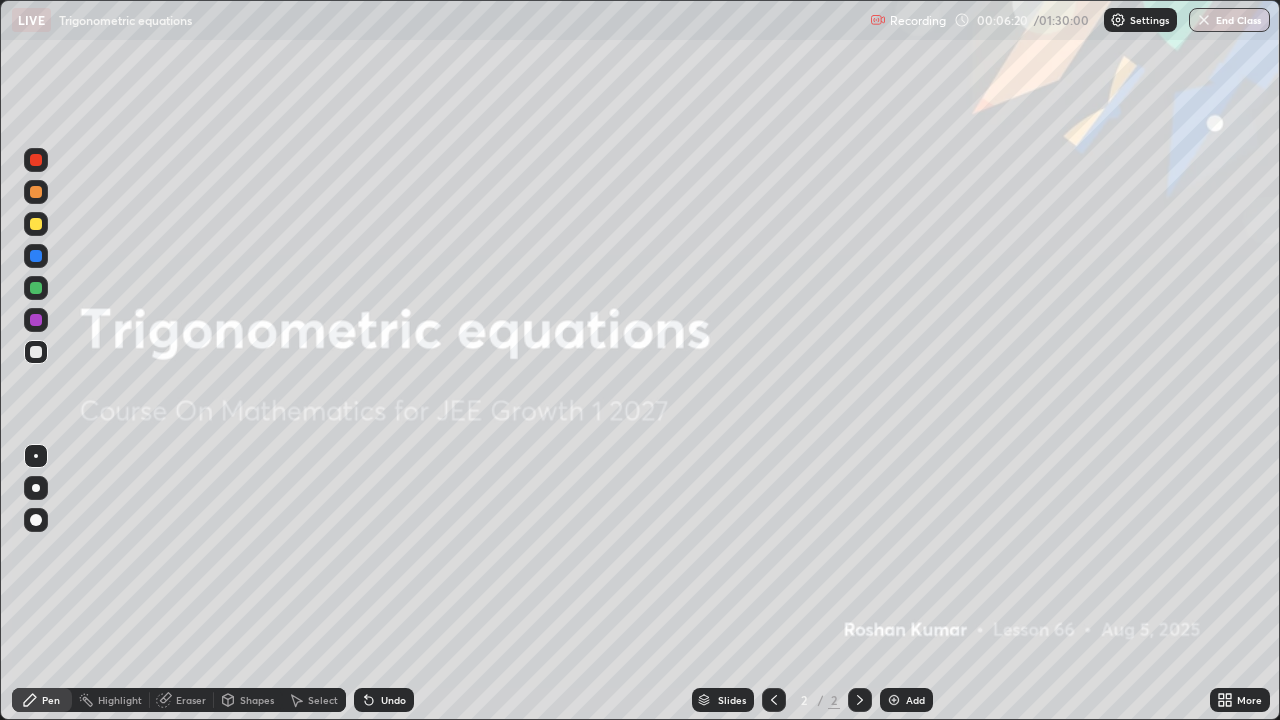 click at bounding box center [894, 700] 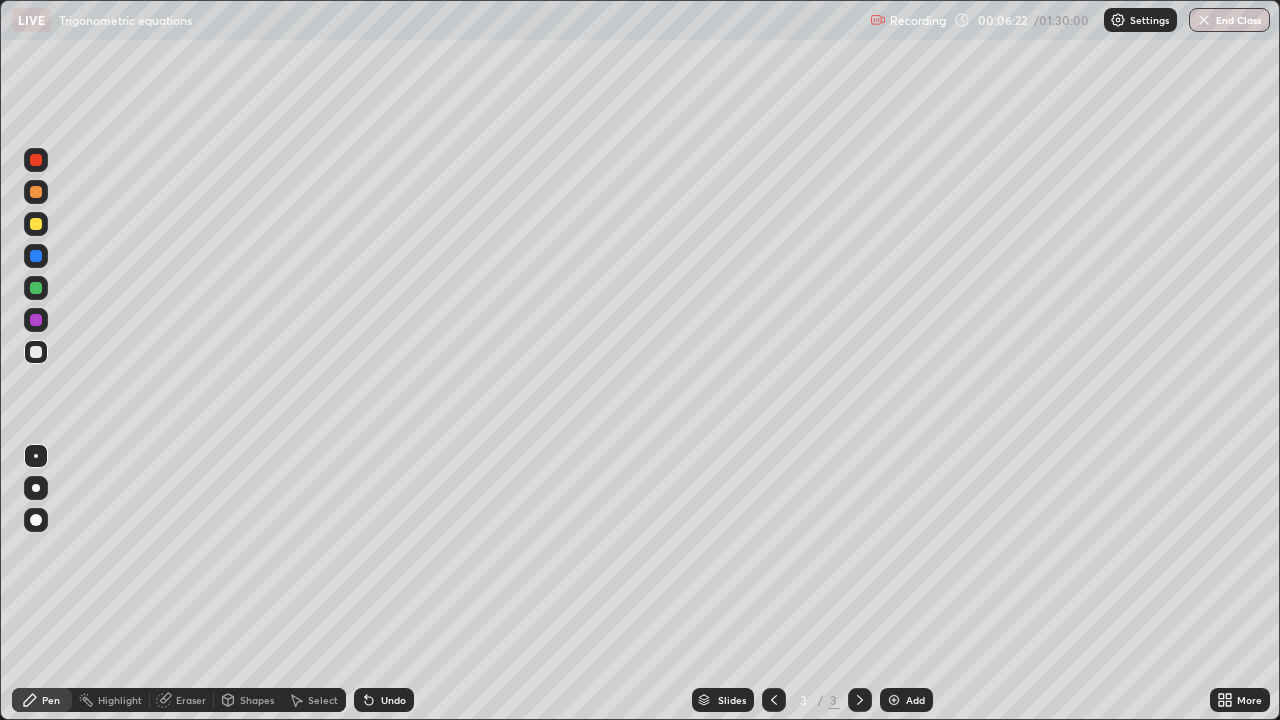 click at bounding box center (36, 520) 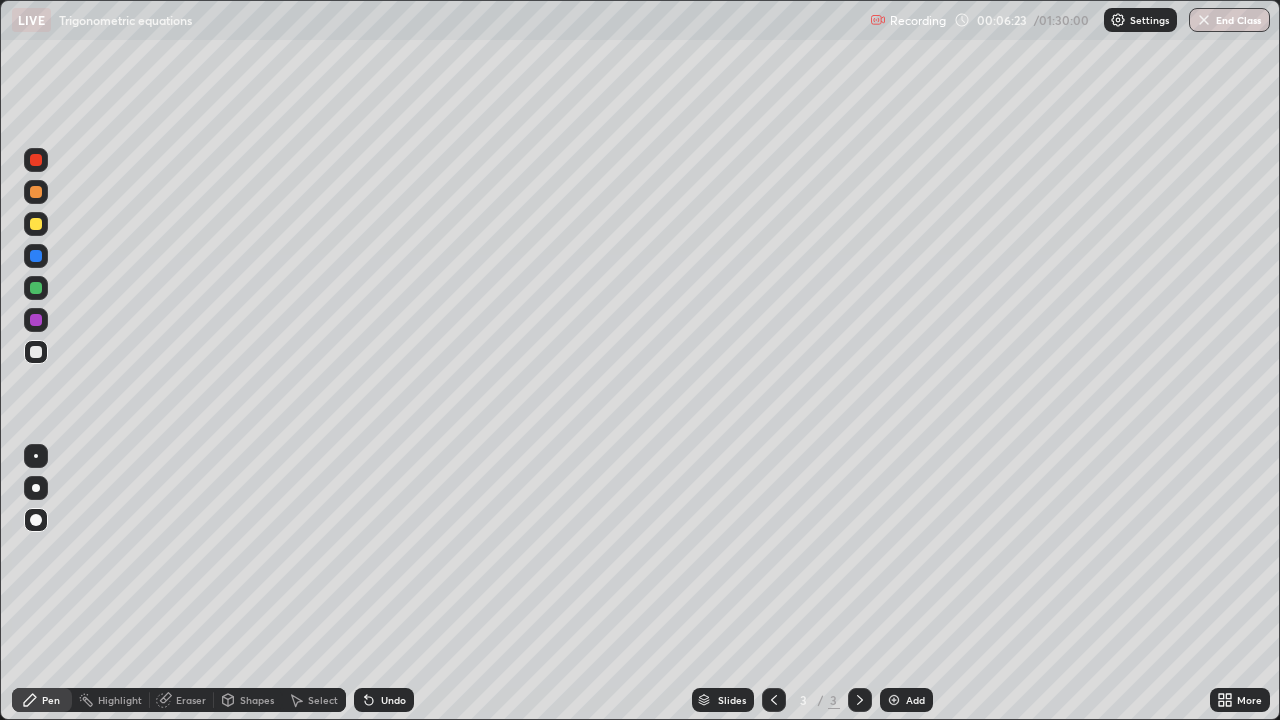 click at bounding box center [36, 224] 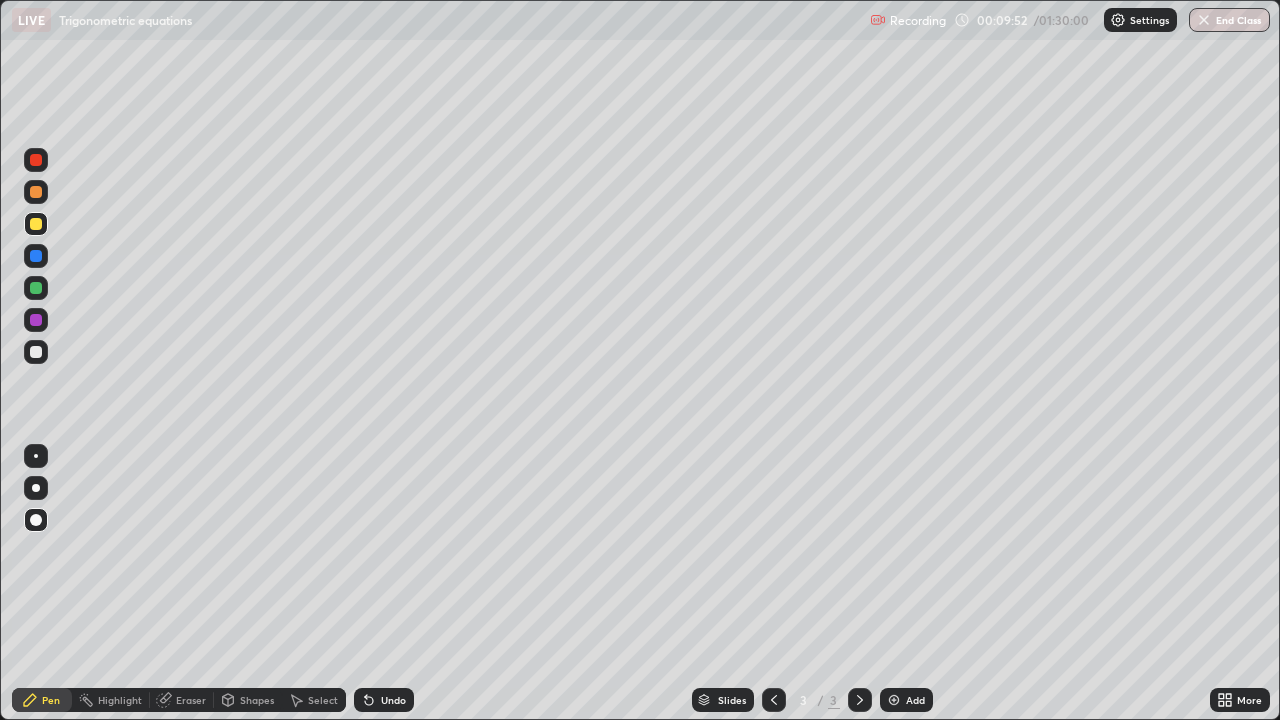 click at bounding box center [36, 352] 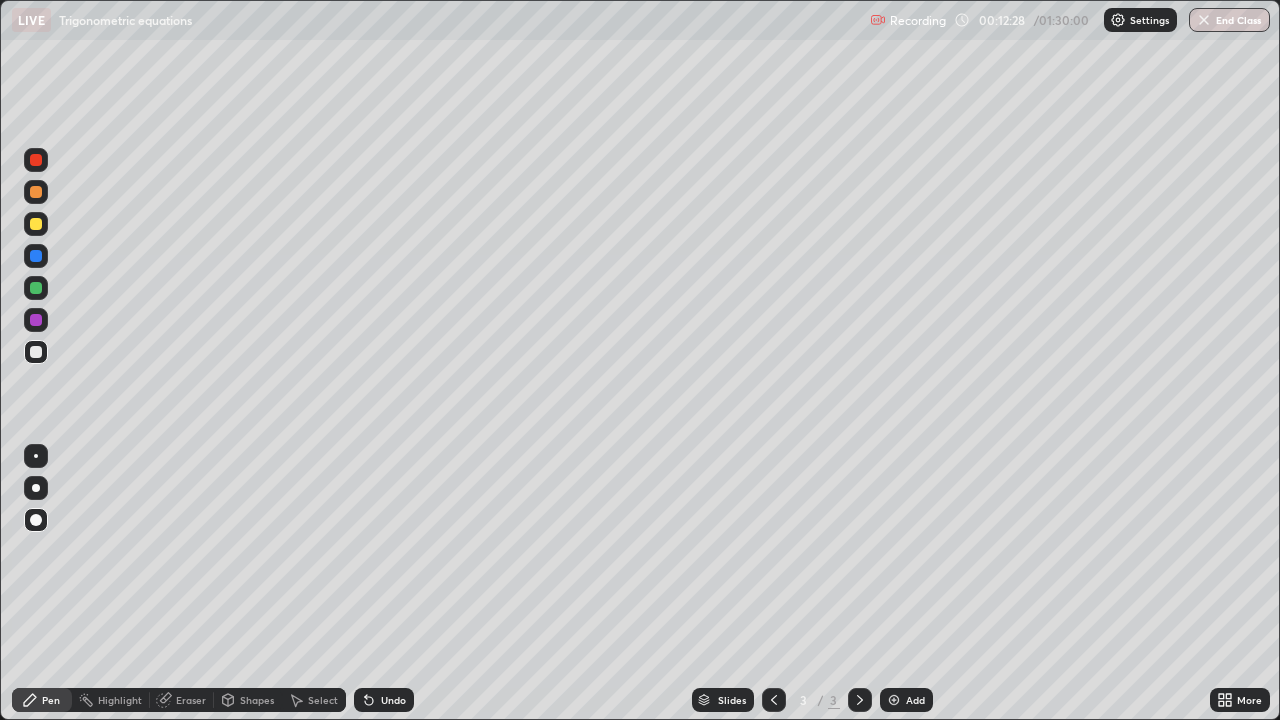 click on "Eraser" at bounding box center (191, 700) 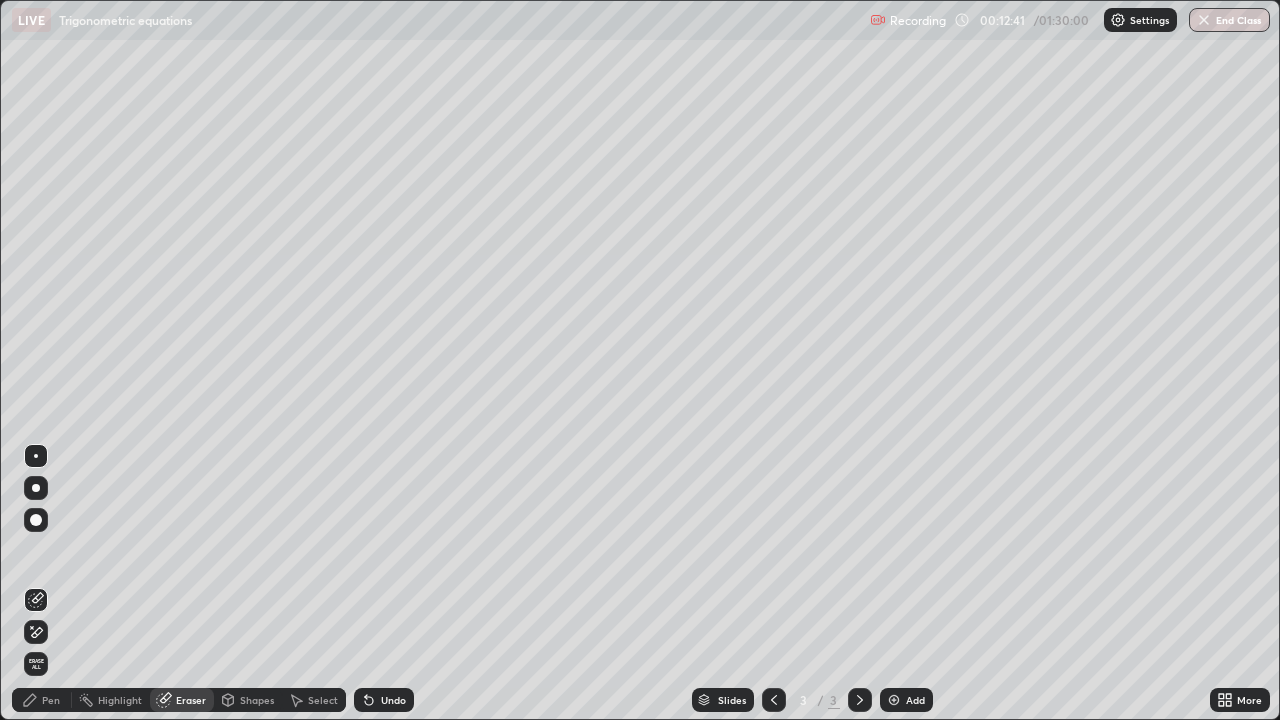 click on "Pen" at bounding box center (42, 700) 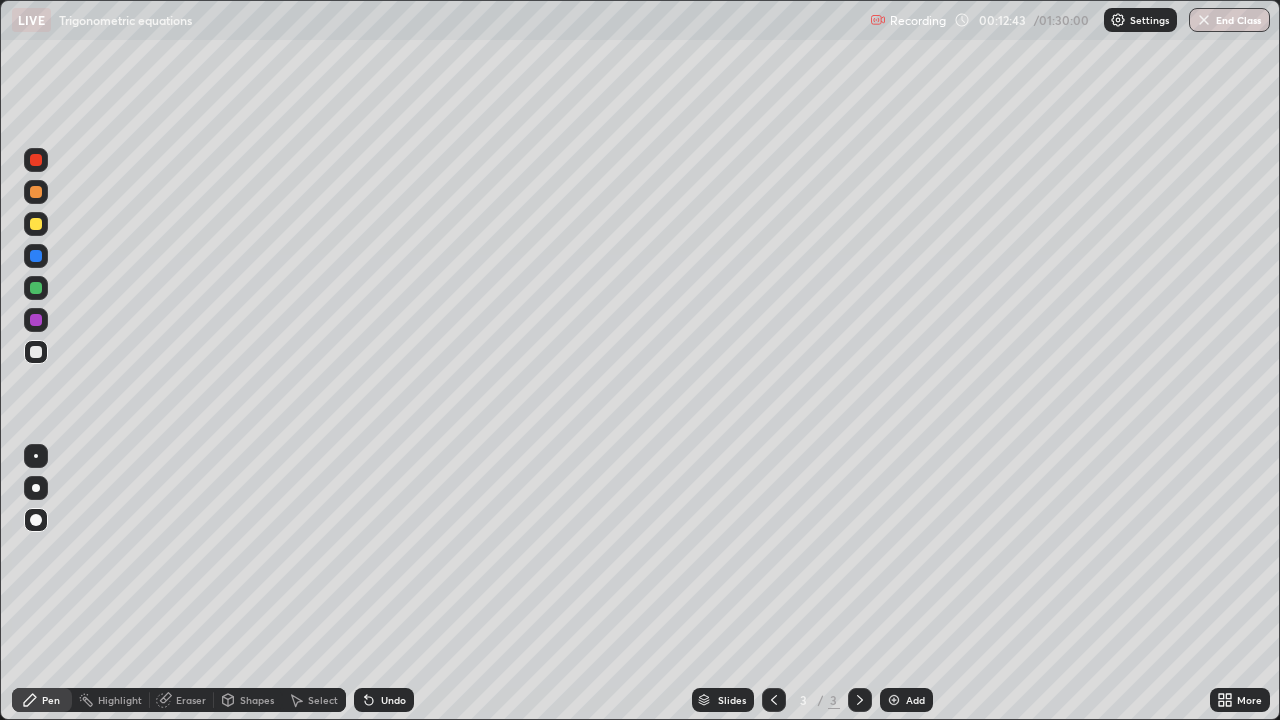 click at bounding box center (36, 224) 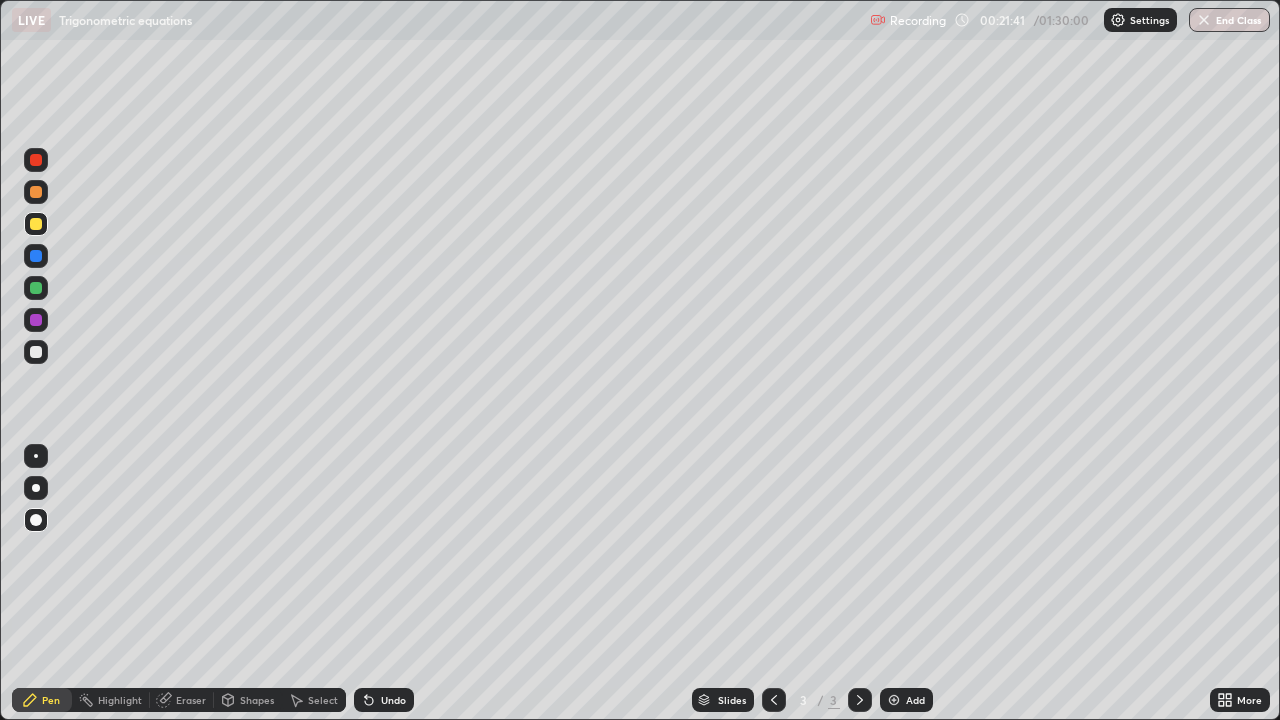 click at bounding box center (36, 256) 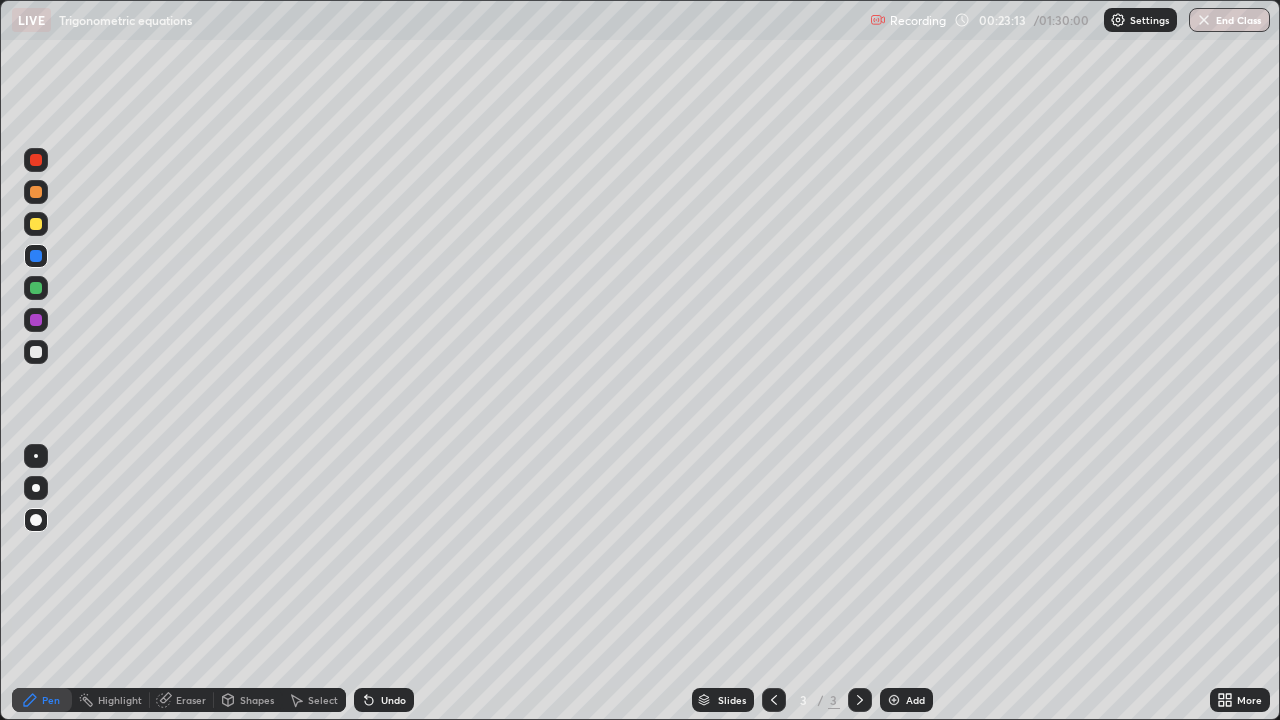 click at bounding box center [36, 288] 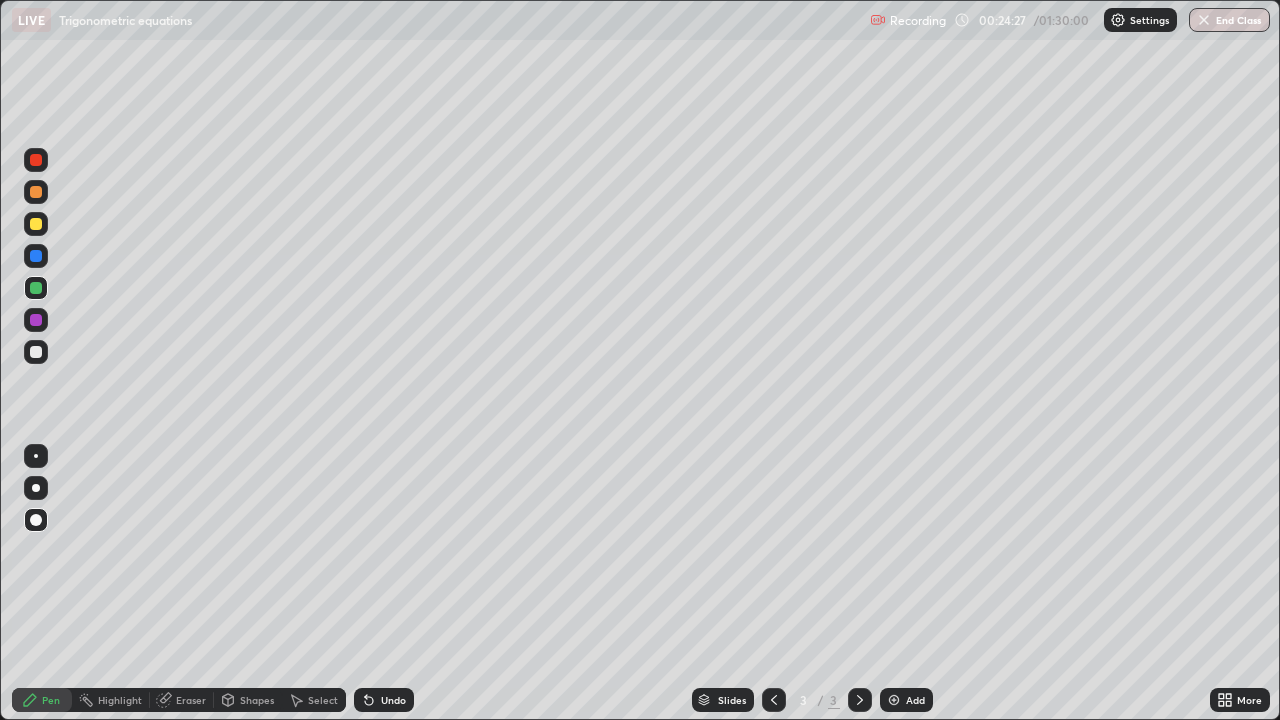 click at bounding box center [36, 352] 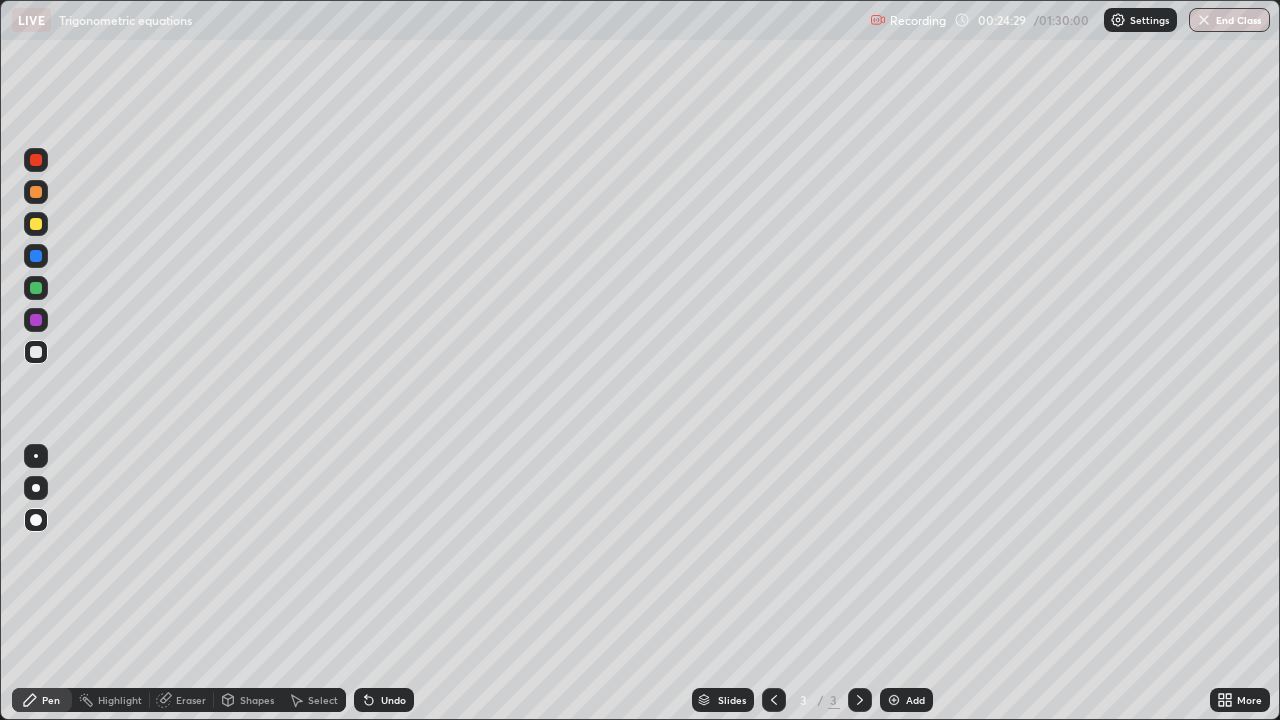 click at bounding box center [894, 700] 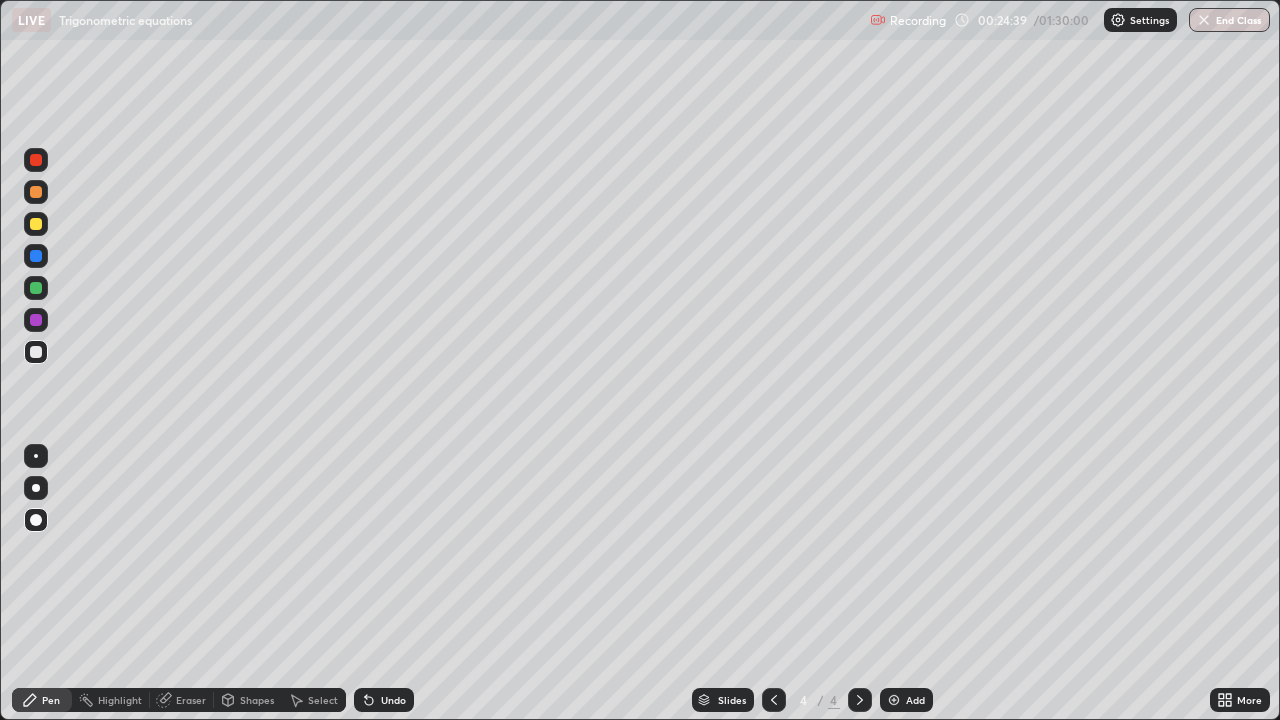 click at bounding box center [36, 224] 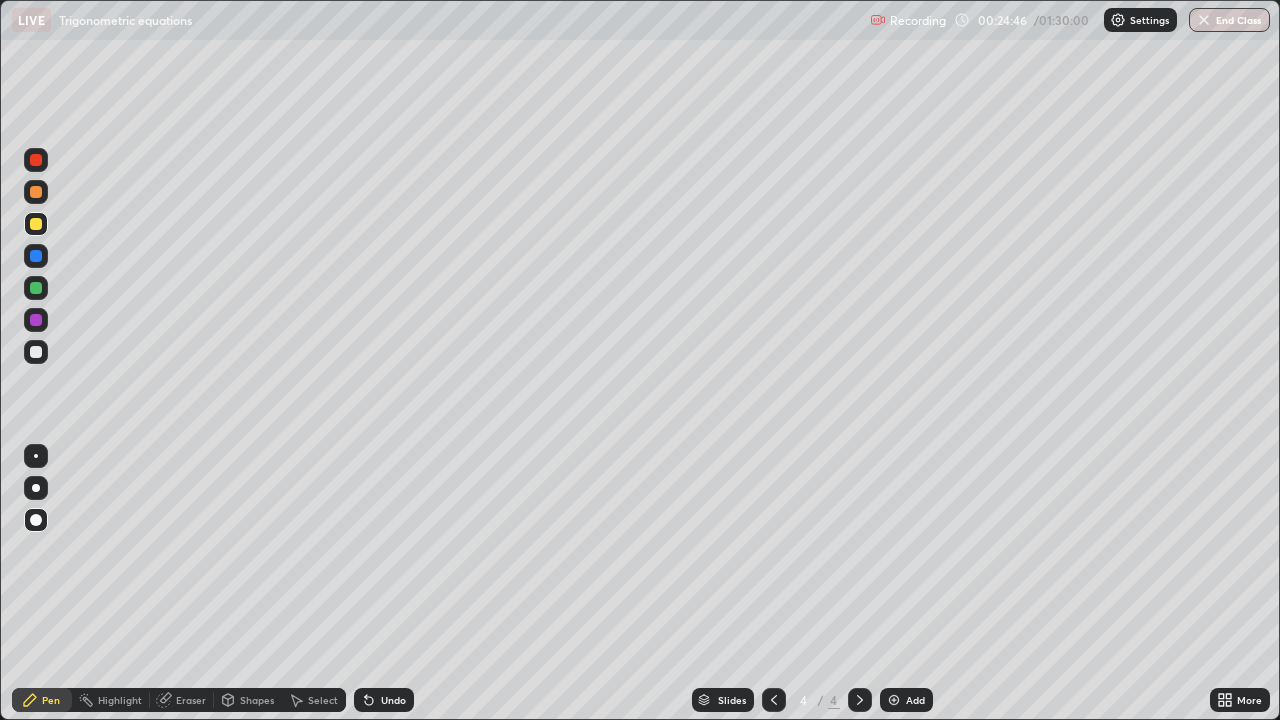 click at bounding box center [36, 160] 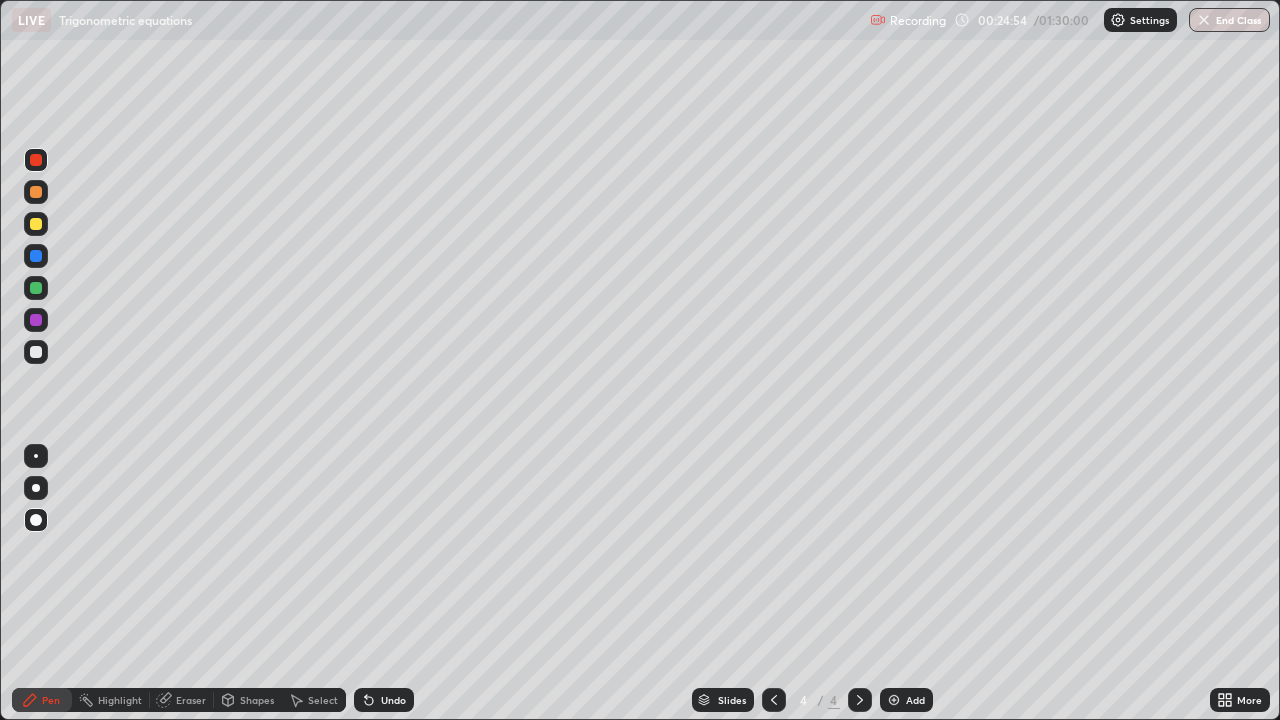 click at bounding box center (36, 256) 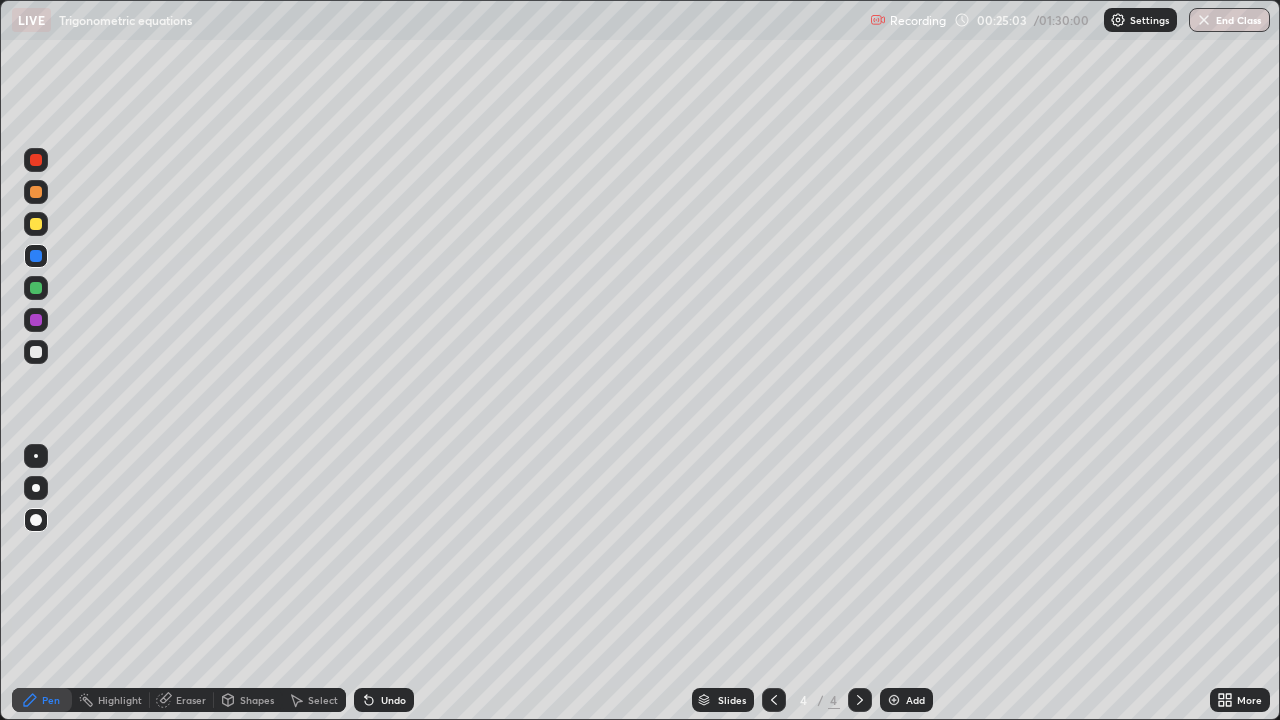 click at bounding box center (36, 320) 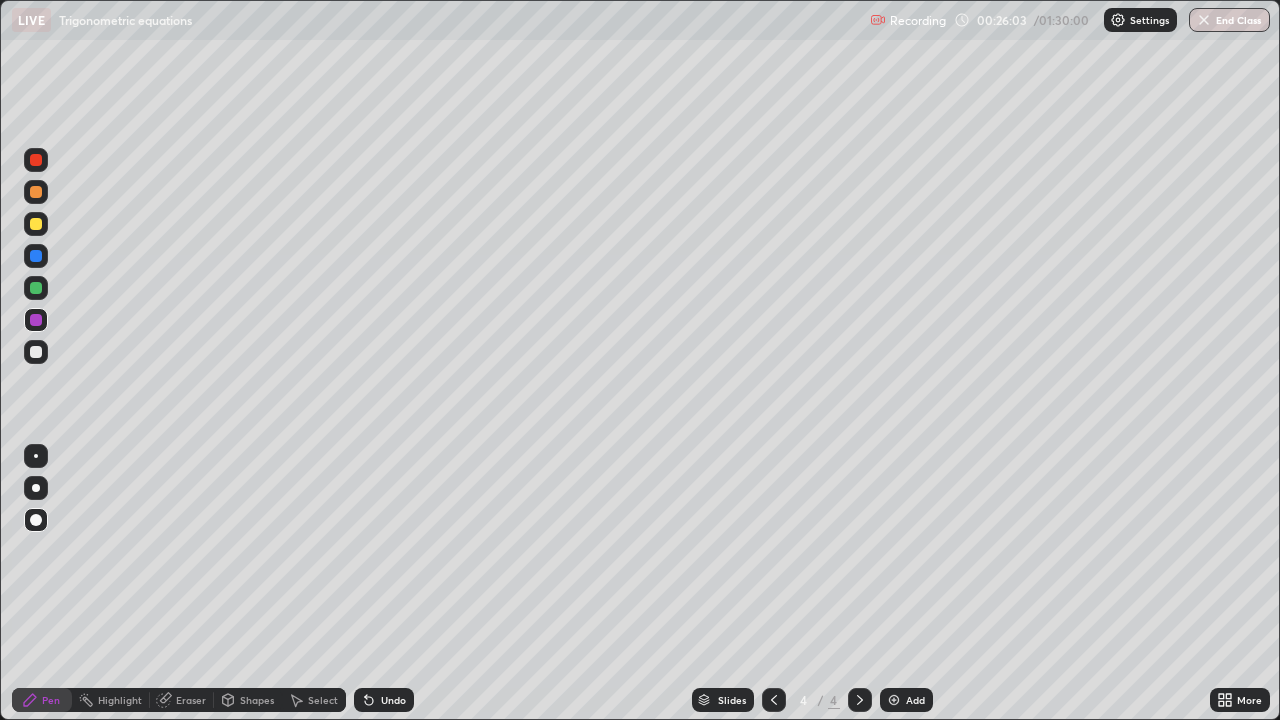 click at bounding box center [36, 288] 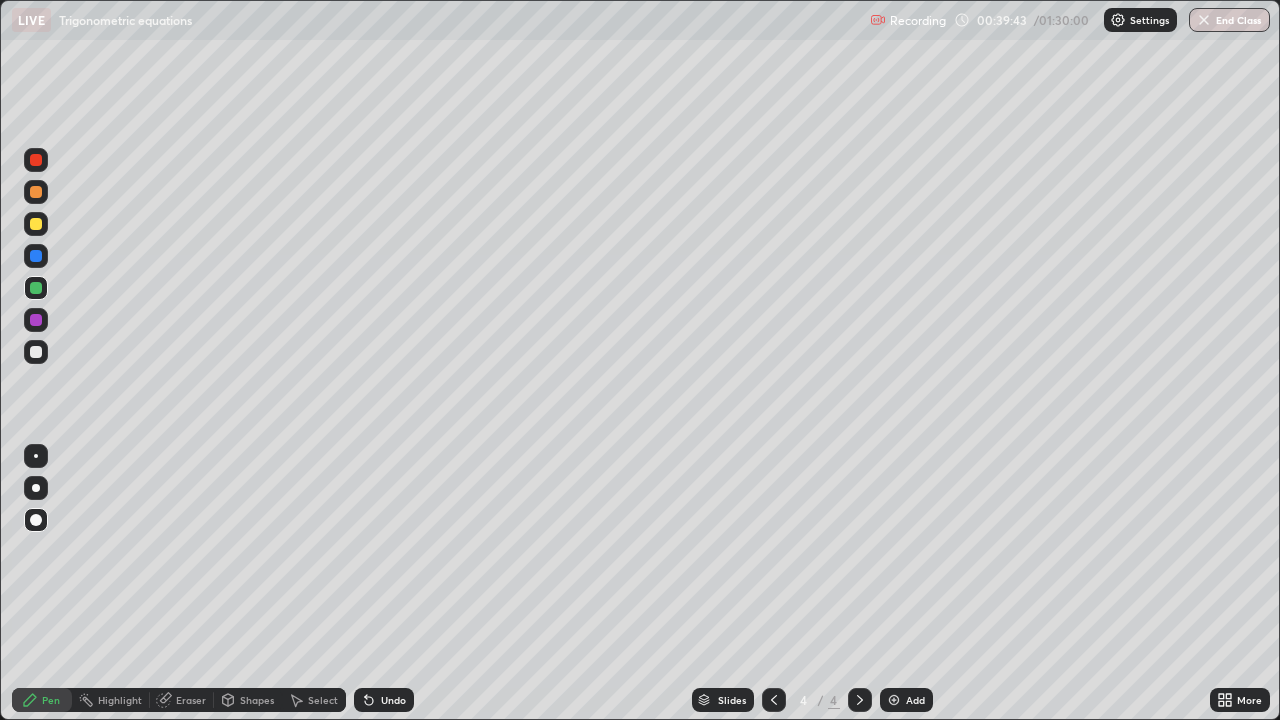 click at bounding box center [894, 700] 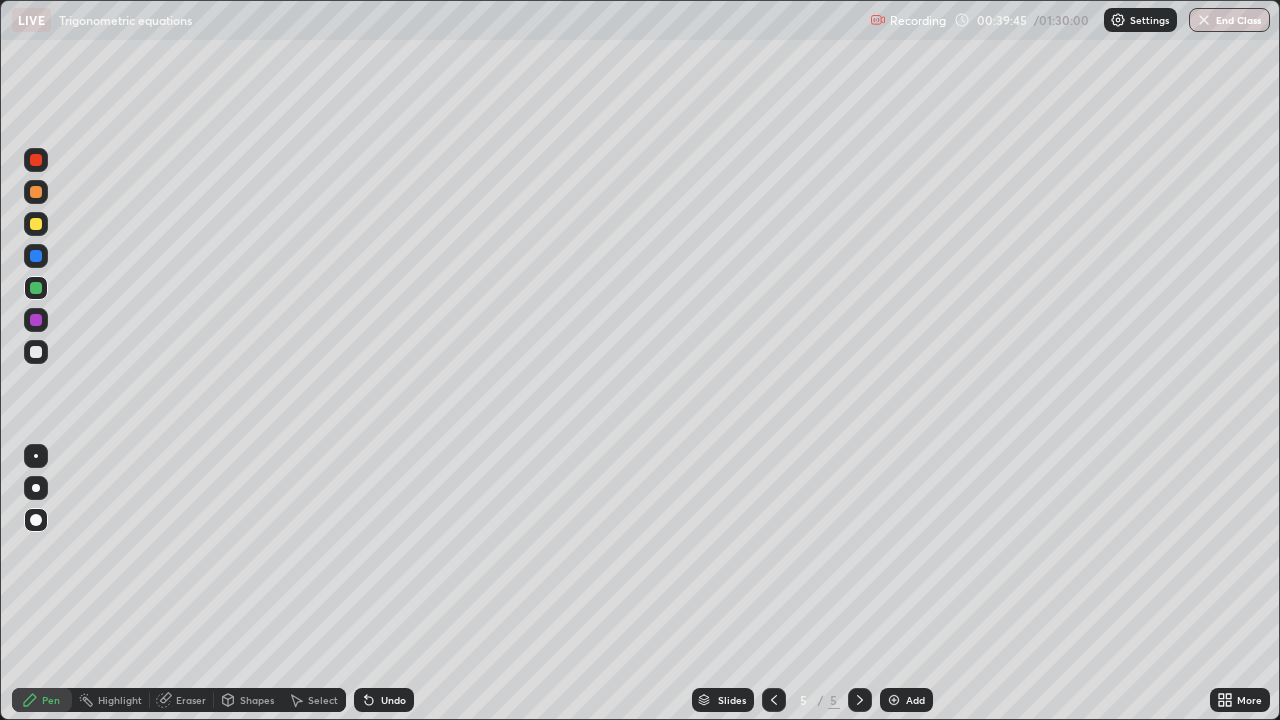 click at bounding box center (36, 224) 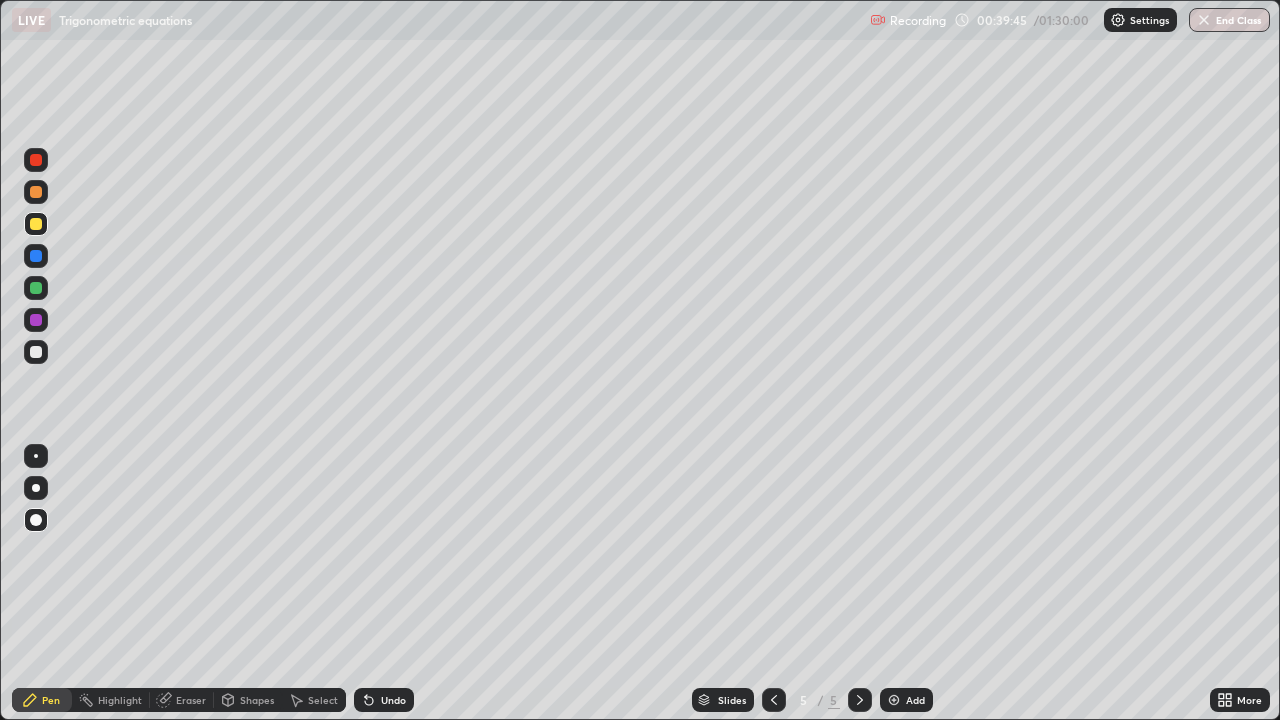 click at bounding box center [36, 192] 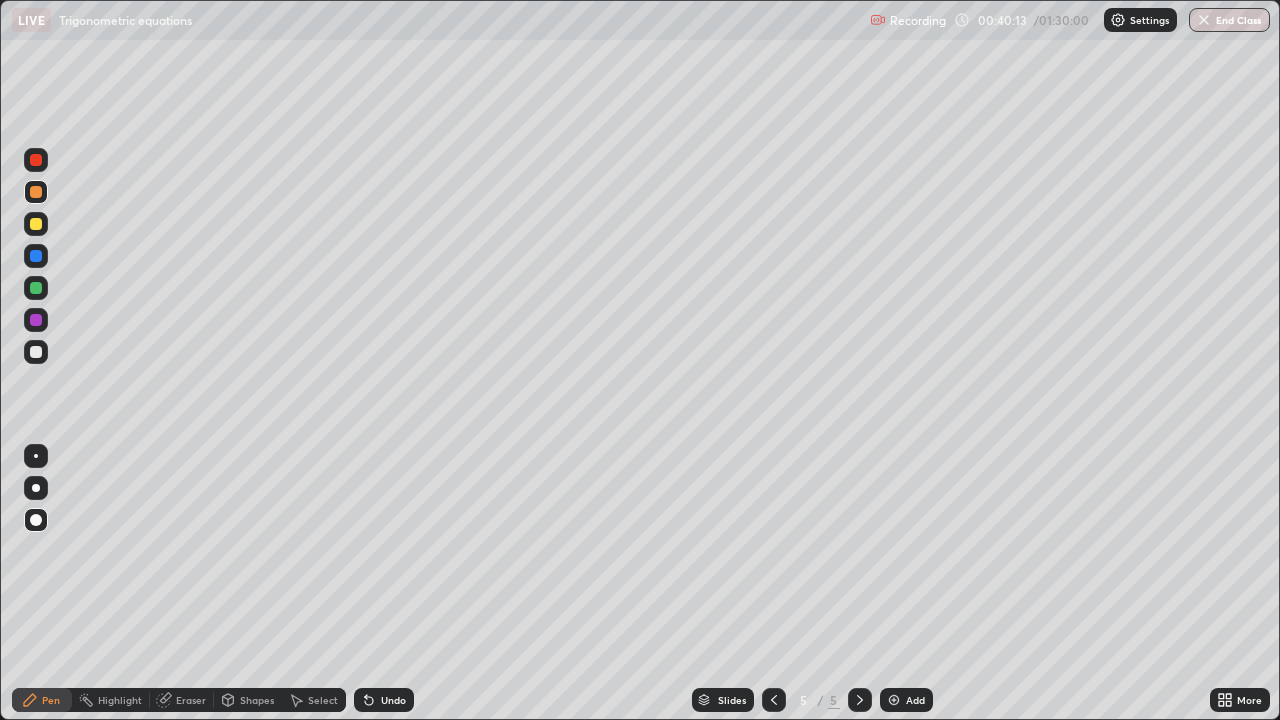 click at bounding box center [36, 224] 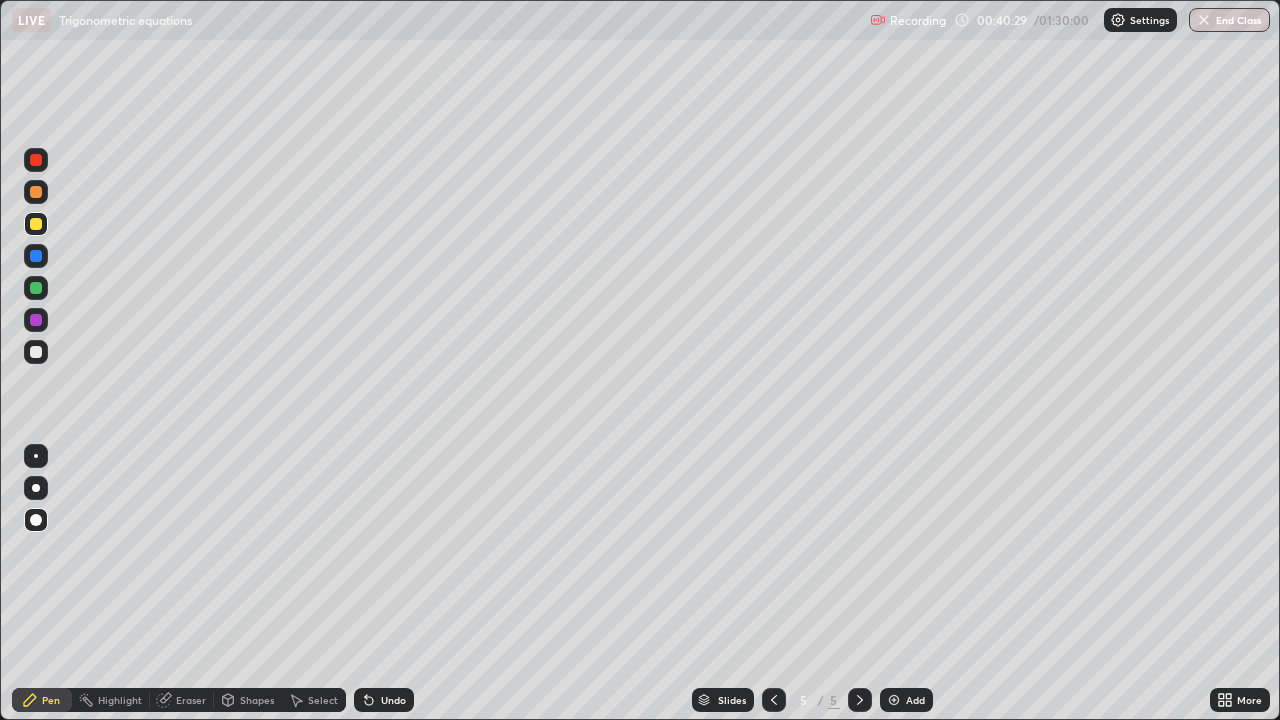 click at bounding box center (36, 352) 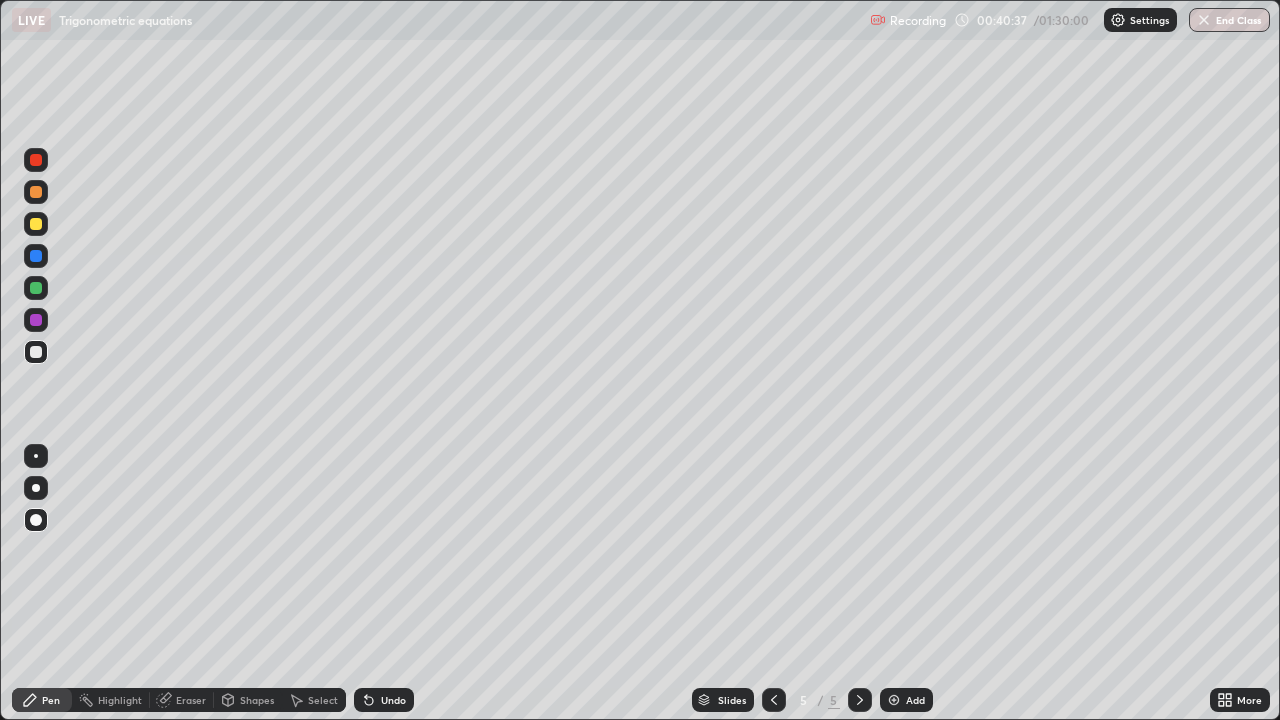 click at bounding box center [36, 256] 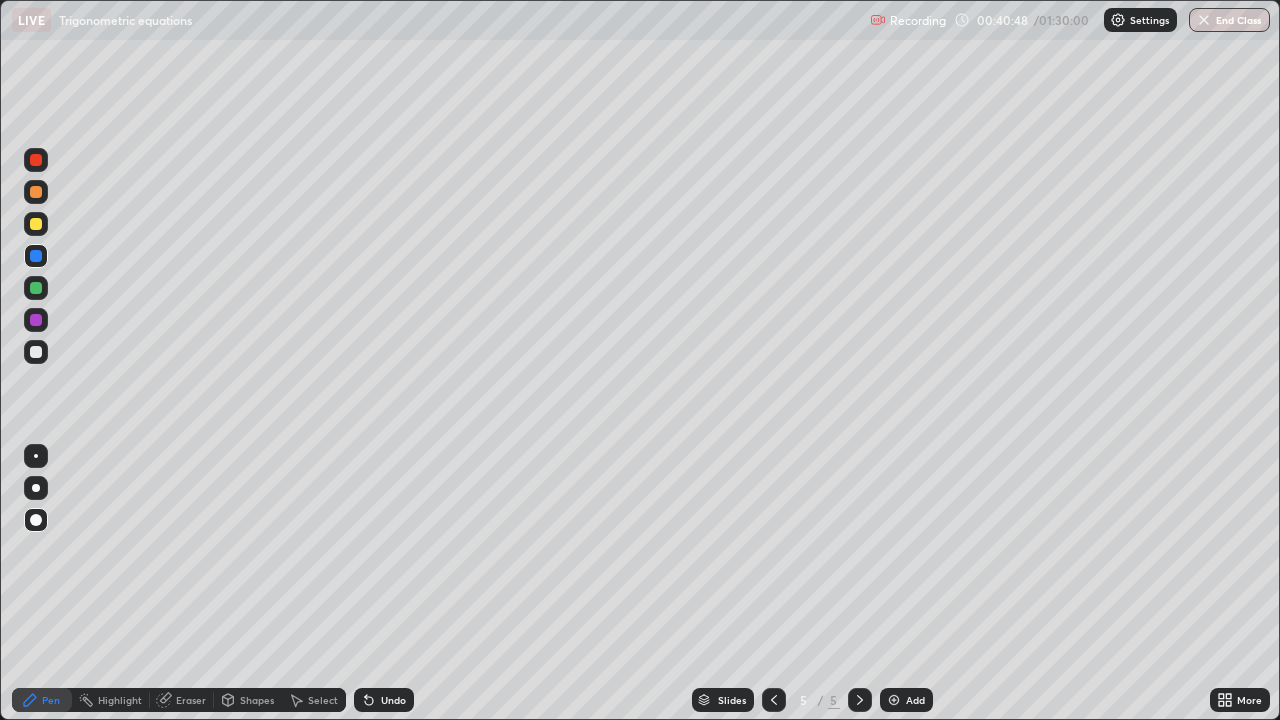 click at bounding box center (36, 288) 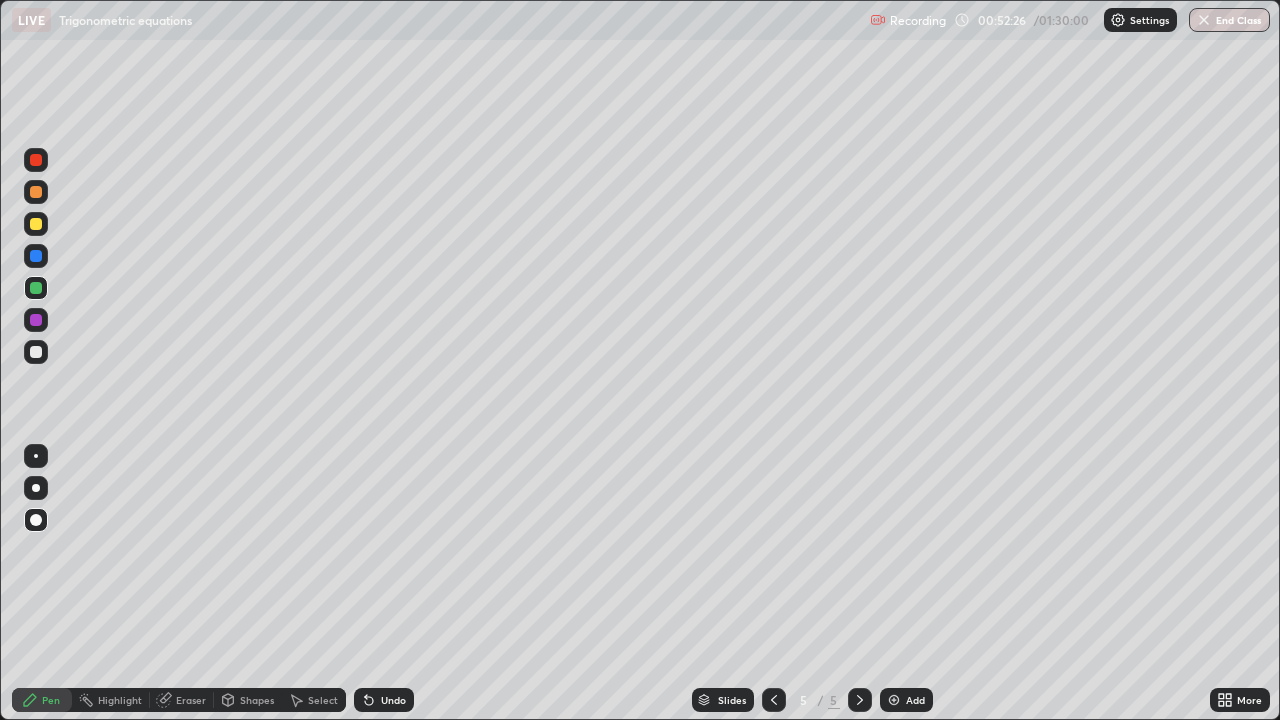 click at bounding box center [36, 320] 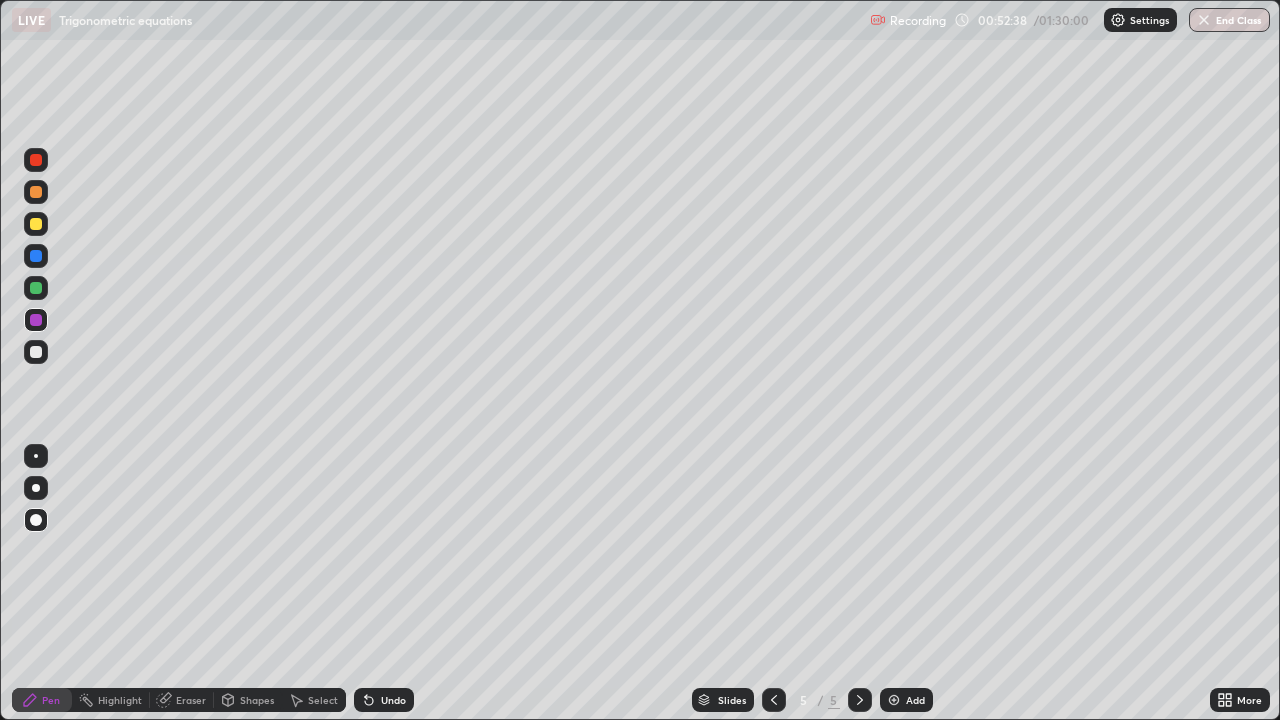 click at bounding box center [36, 352] 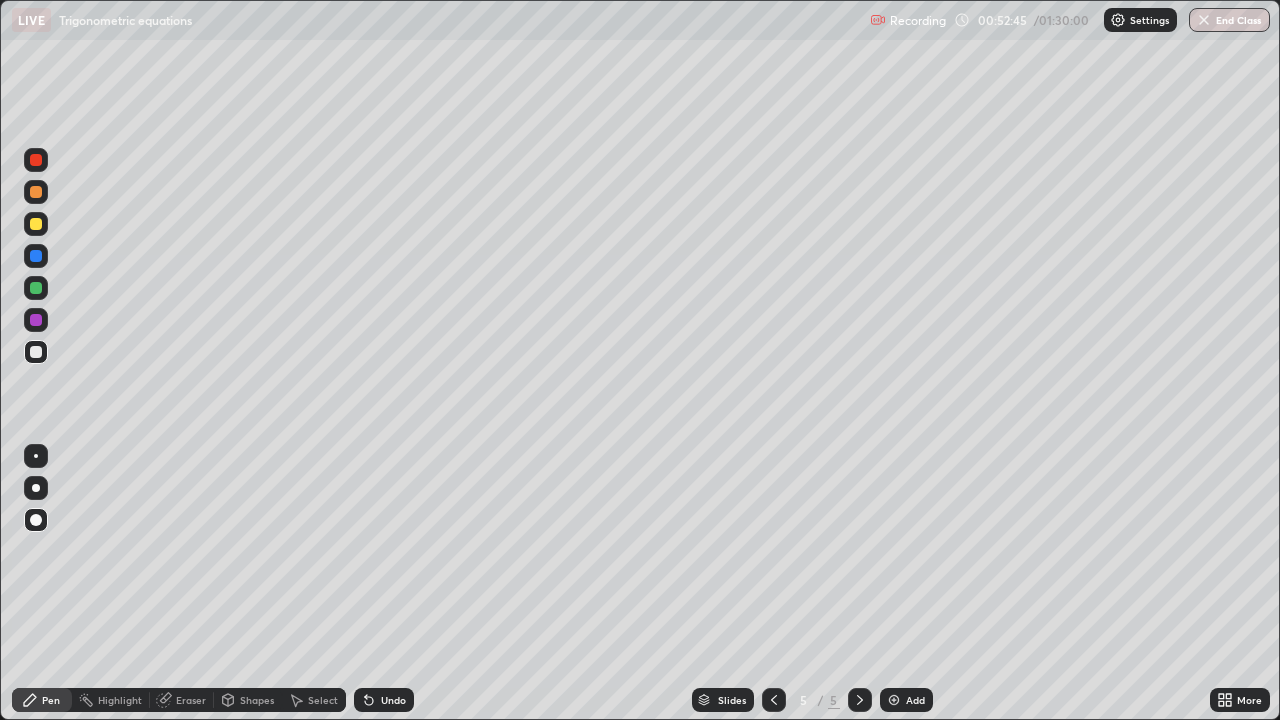 click at bounding box center [36, 288] 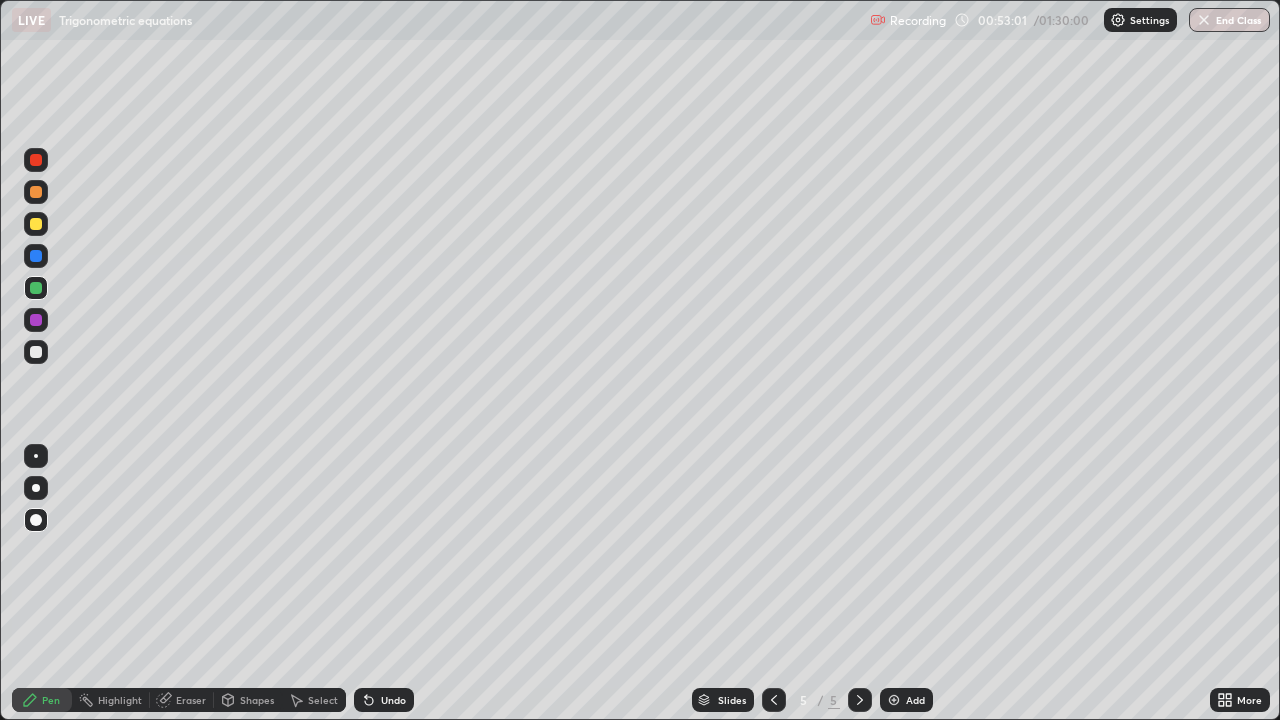 click at bounding box center [36, 224] 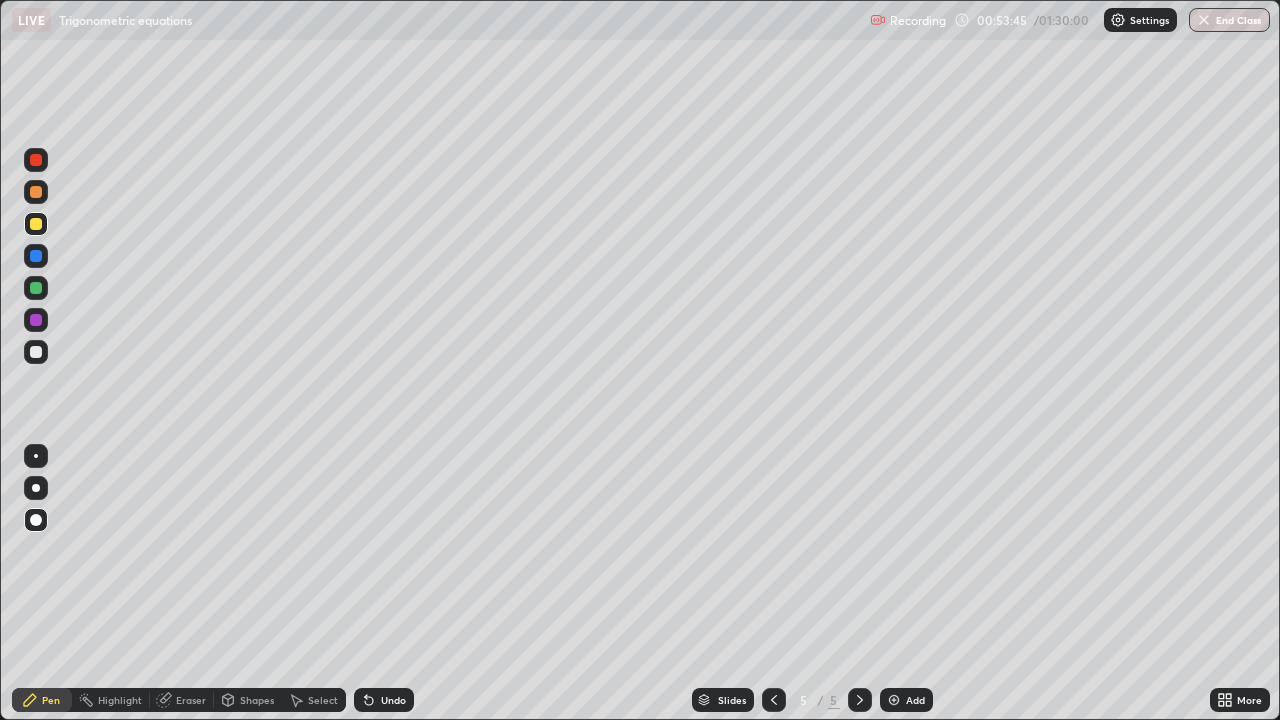 click at bounding box center [36, 224] 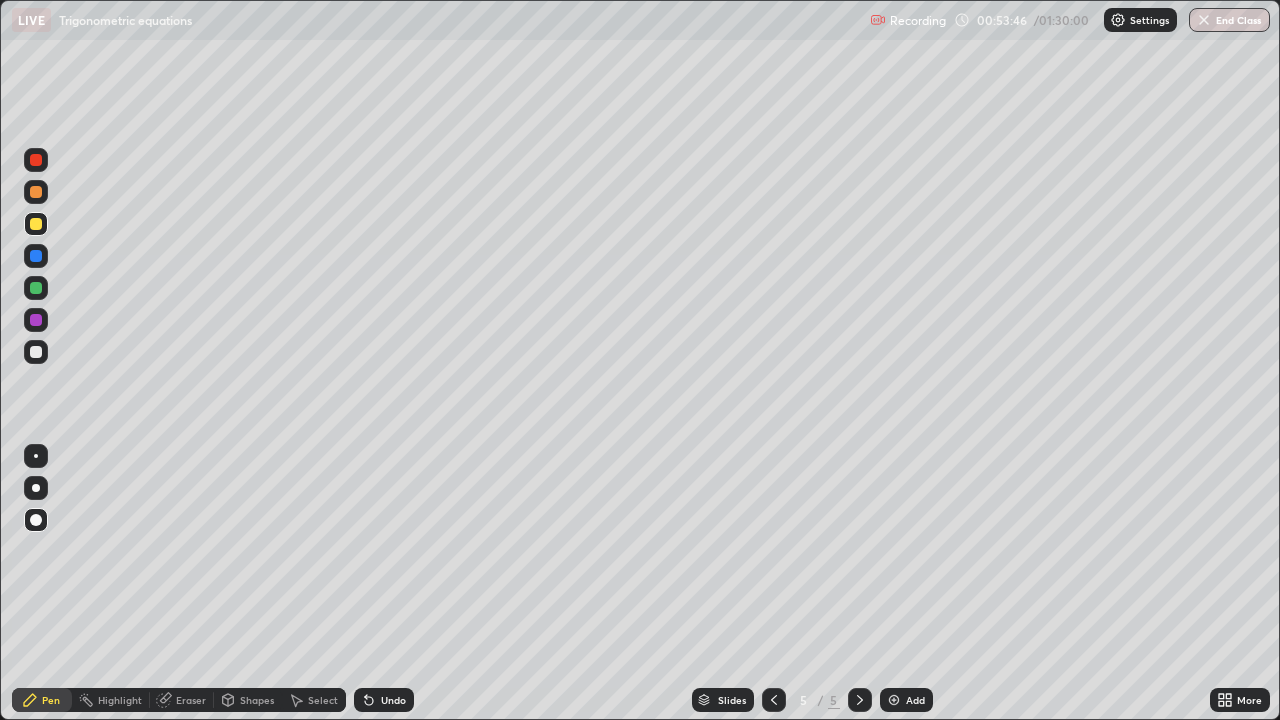 click at bounding box center [36, 192] 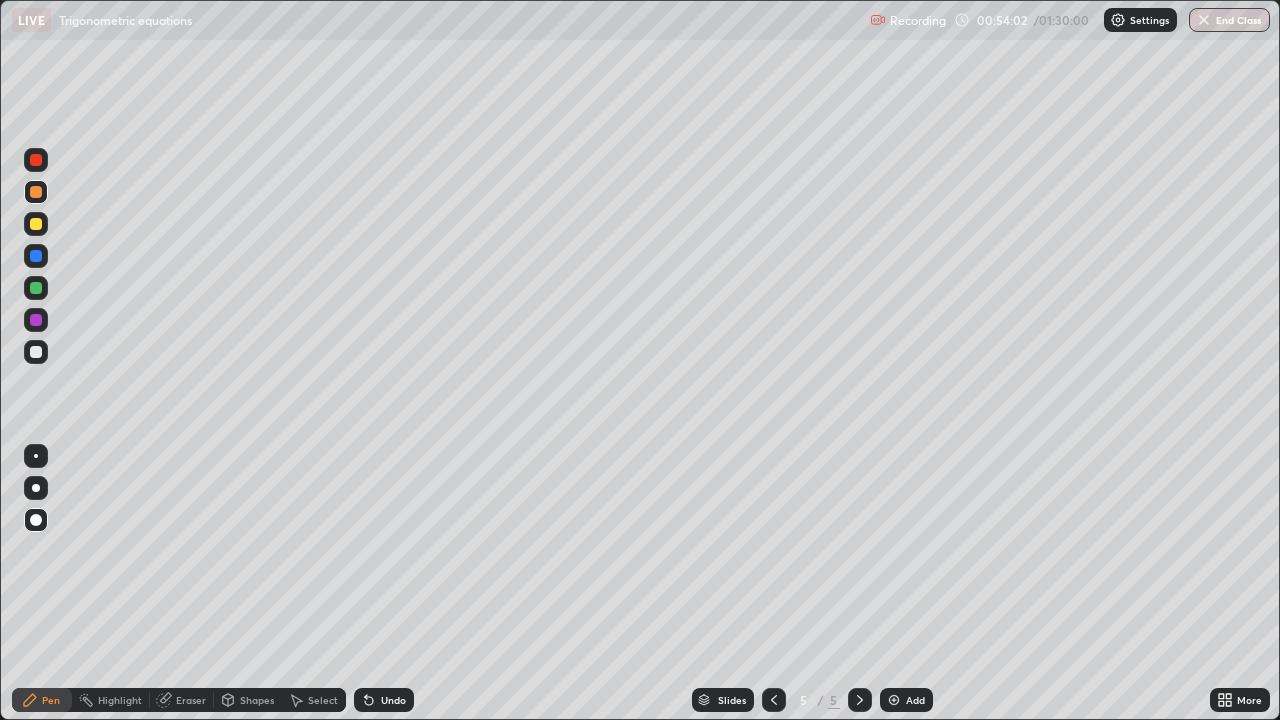 click at bounding box center [894, 700] 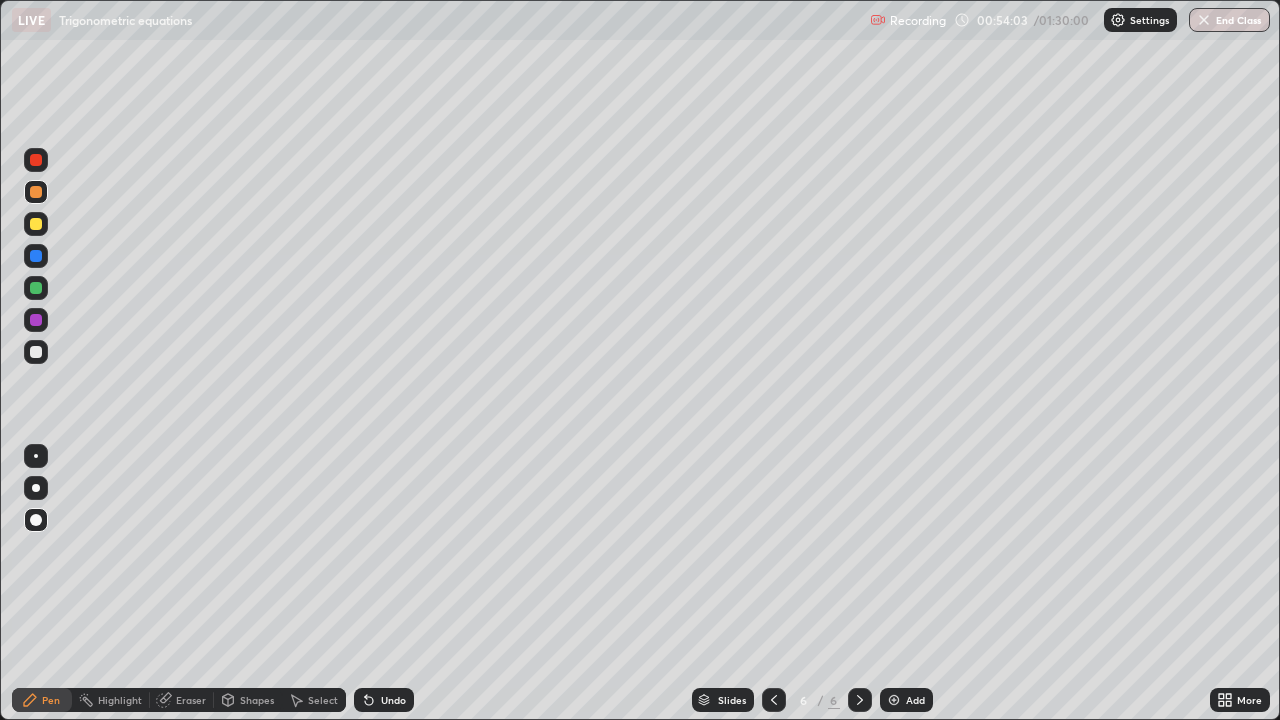 click at bounding box center (36, 352) 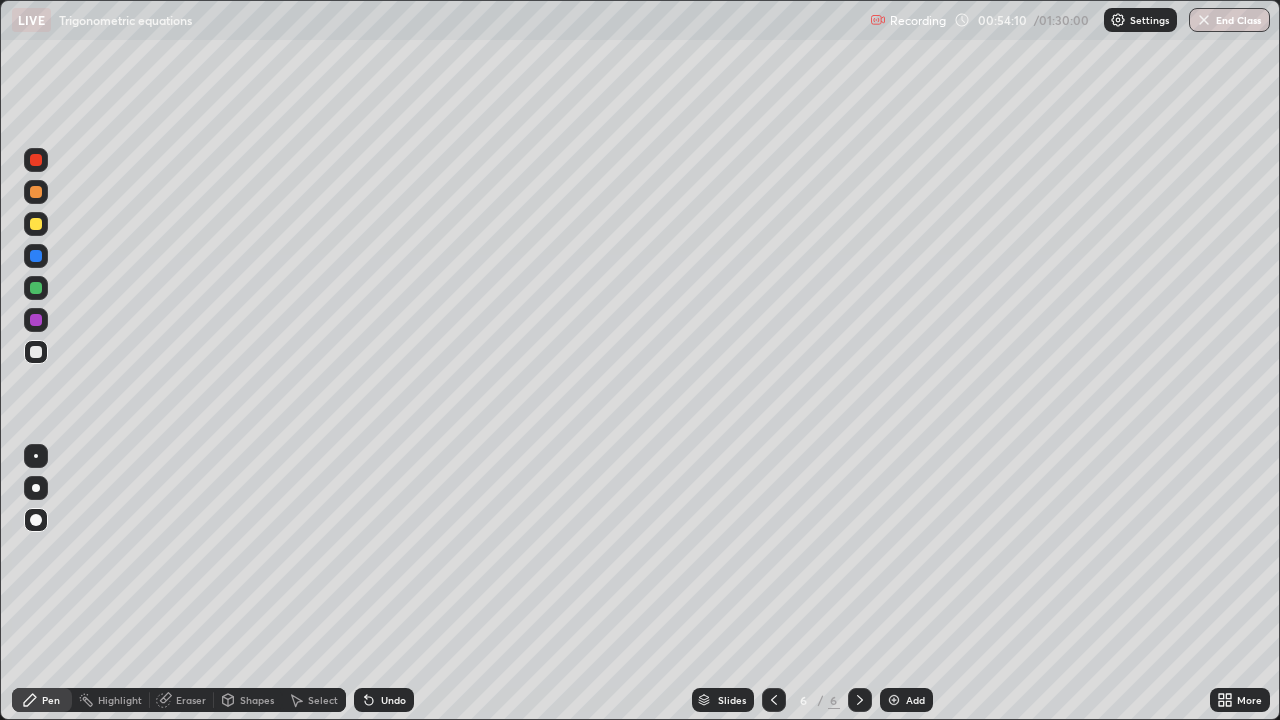 click at bounding box center (36, 352) 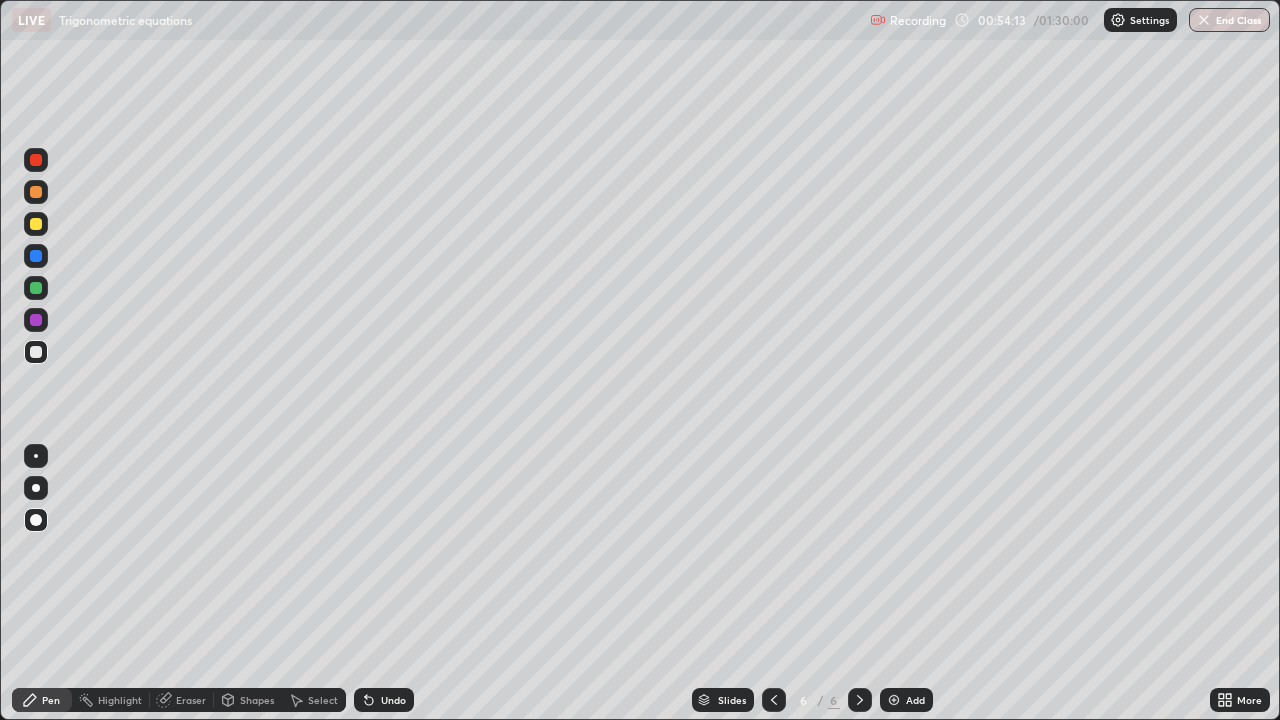 click at bounding box center [36, 288] 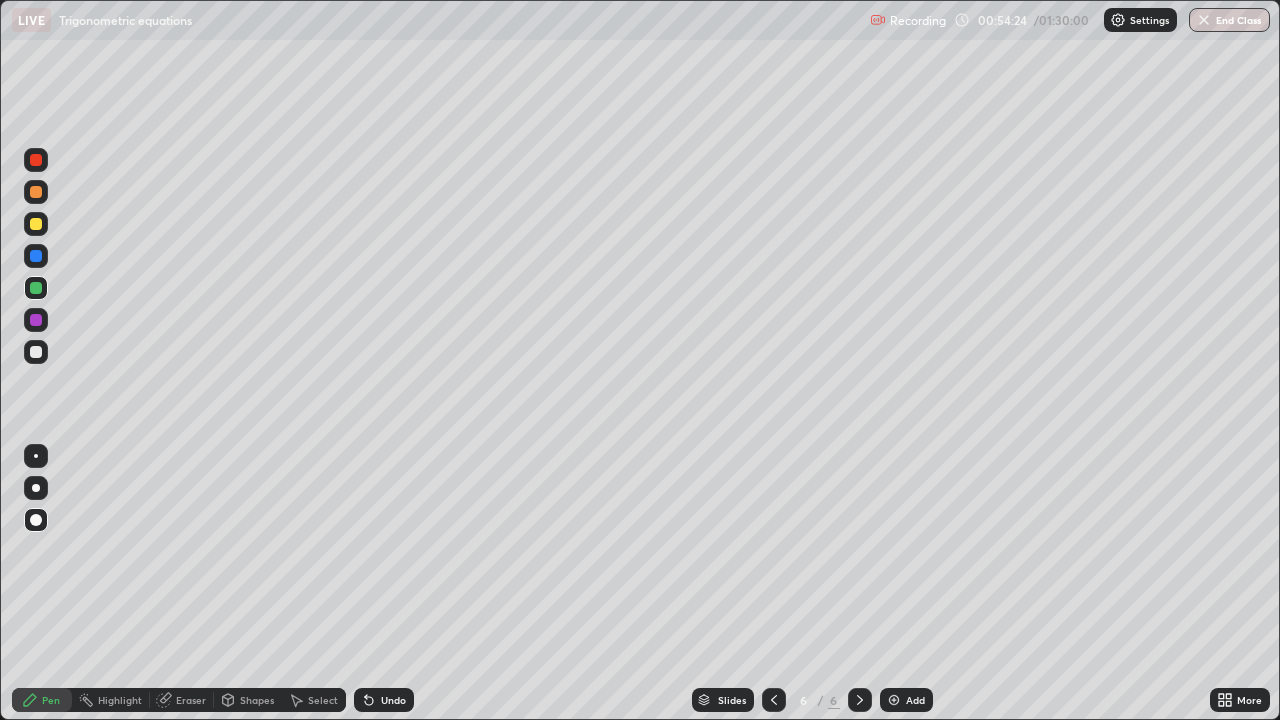 click at bounding box center (36, 320) 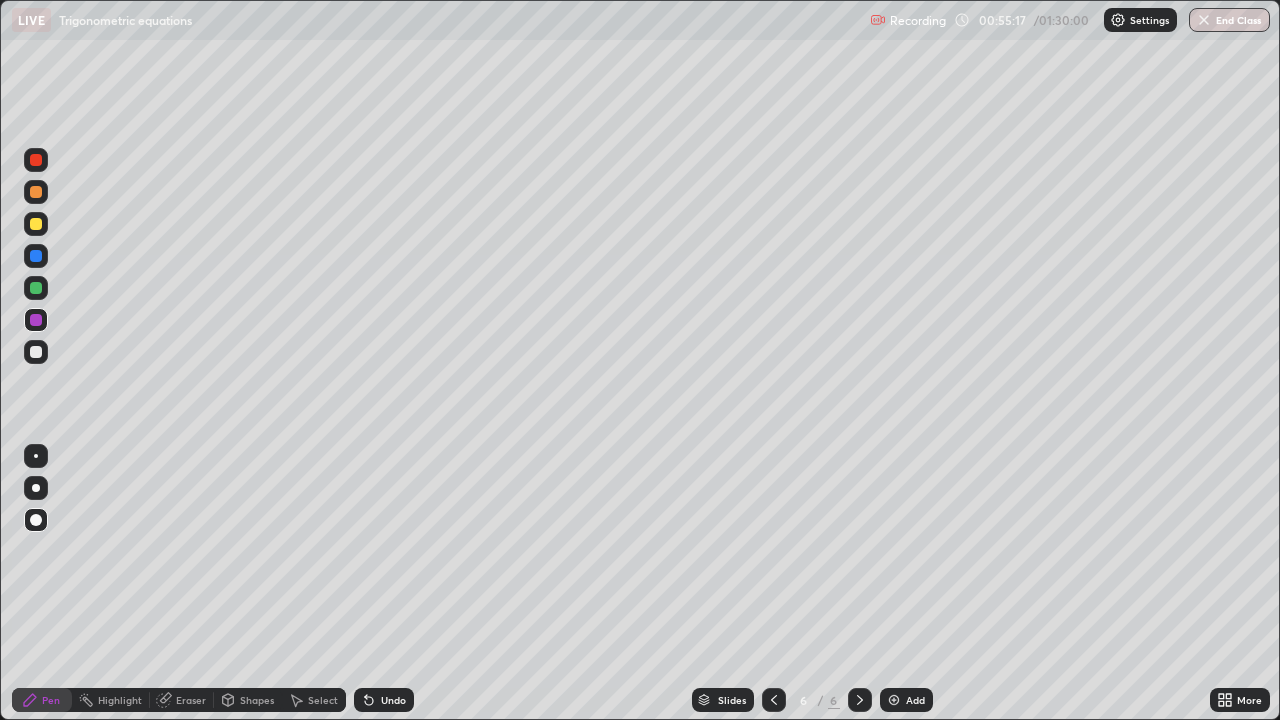 click at bounding box center [894, 700] 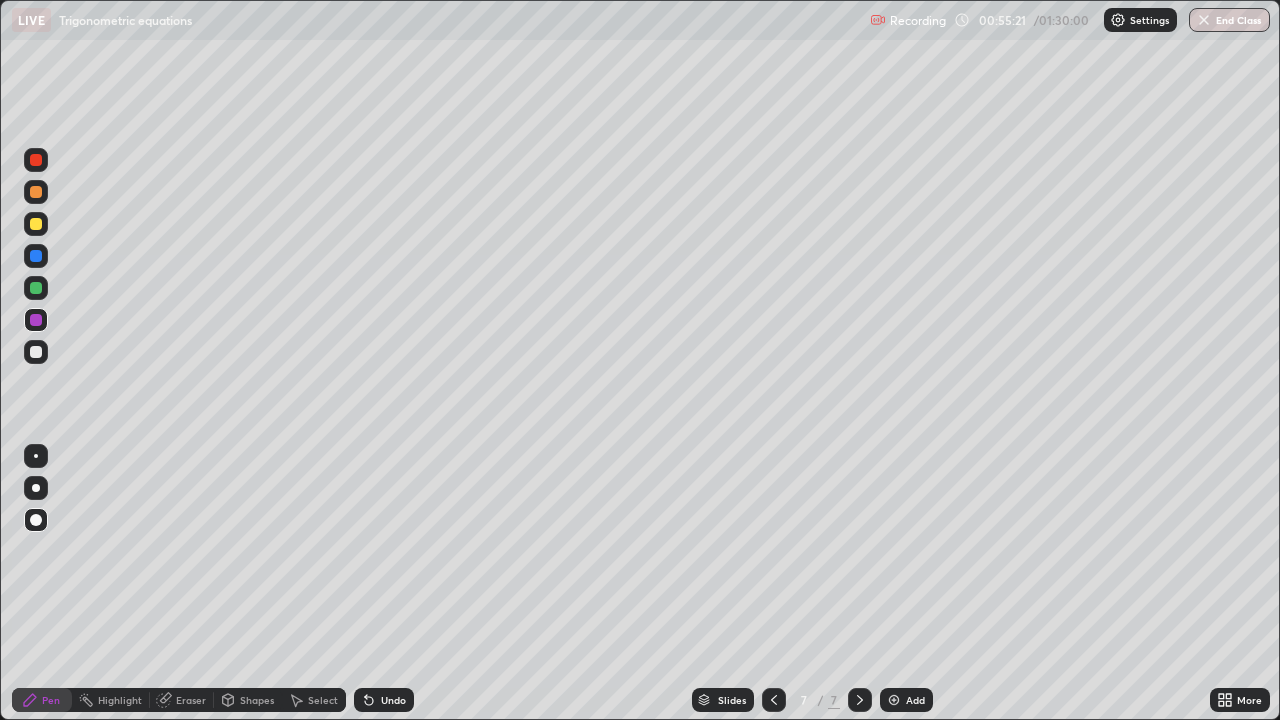 click at bounding box center (36, 160) 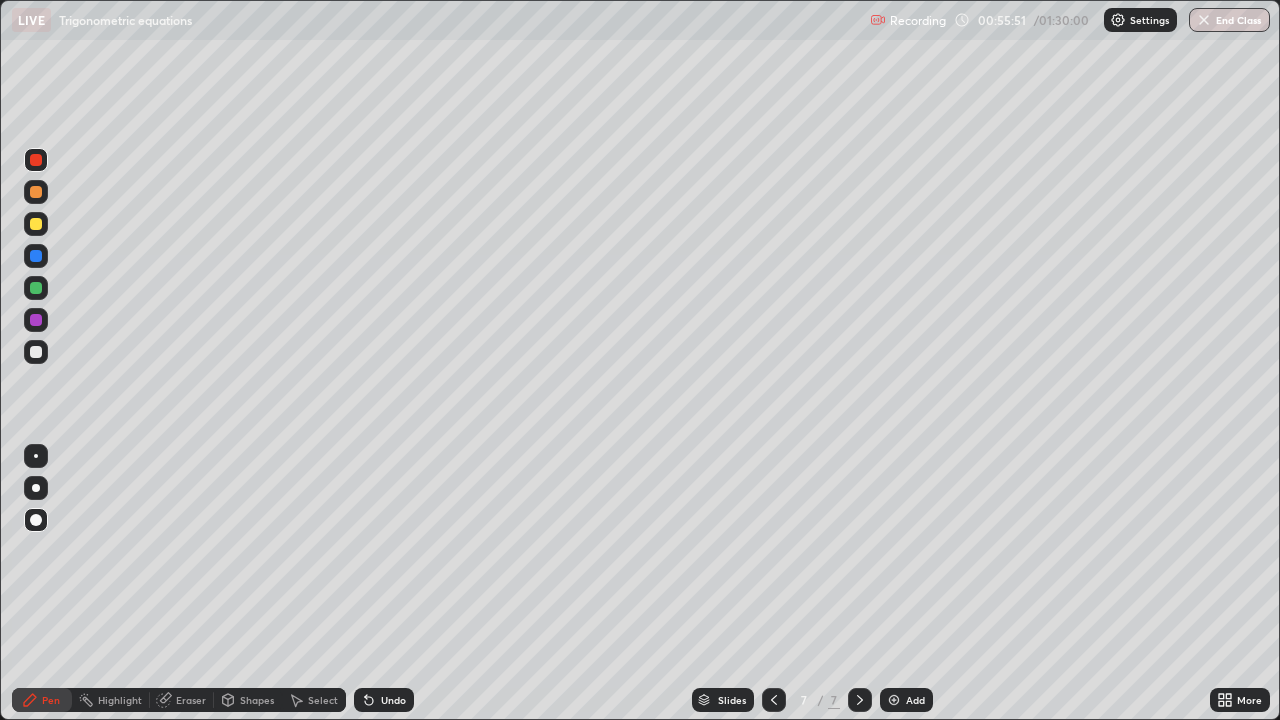 click at bounding box center (36, 256) 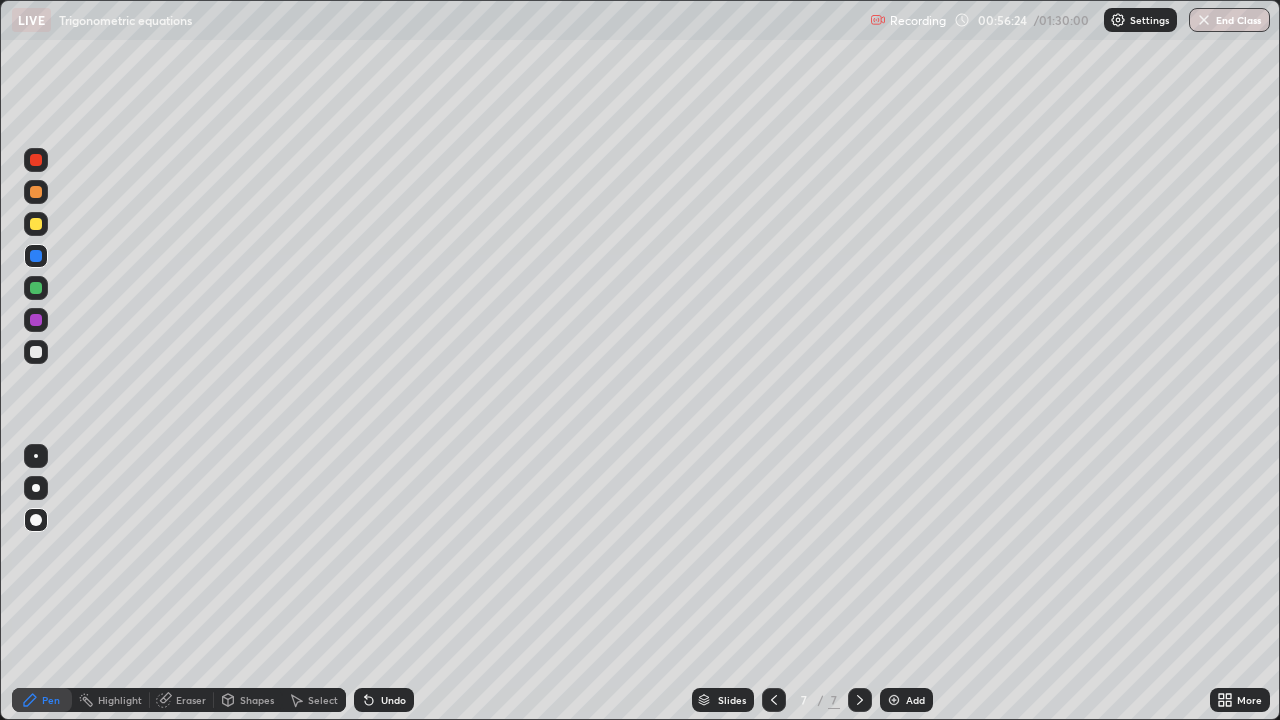 click at bounding box center (36, 288) 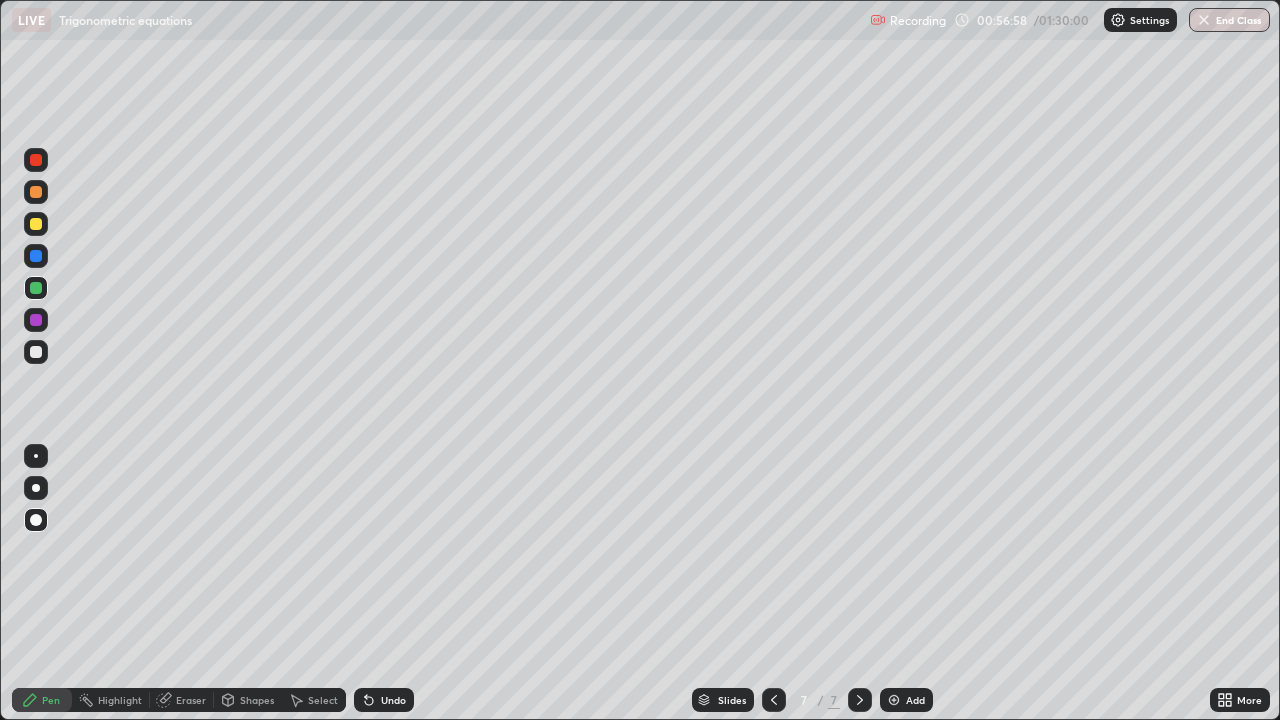 click at bounding box center (36, 320) 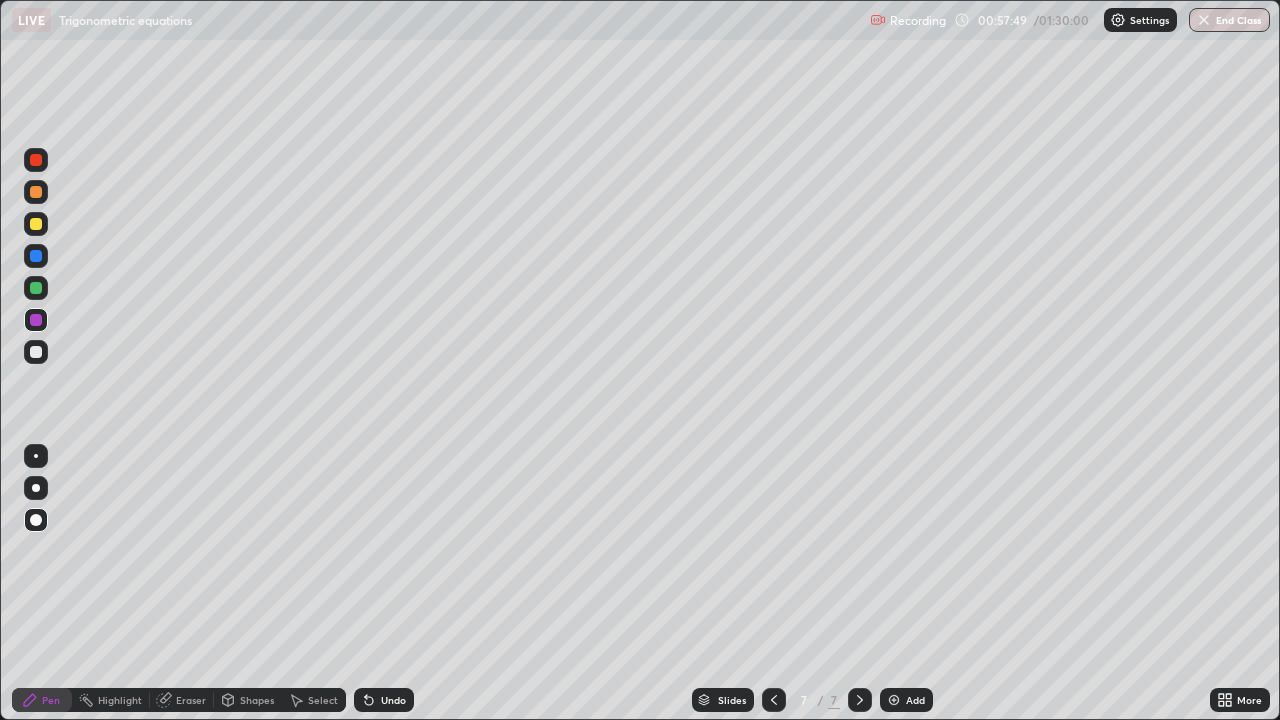 click at bounding box center [36, 352] 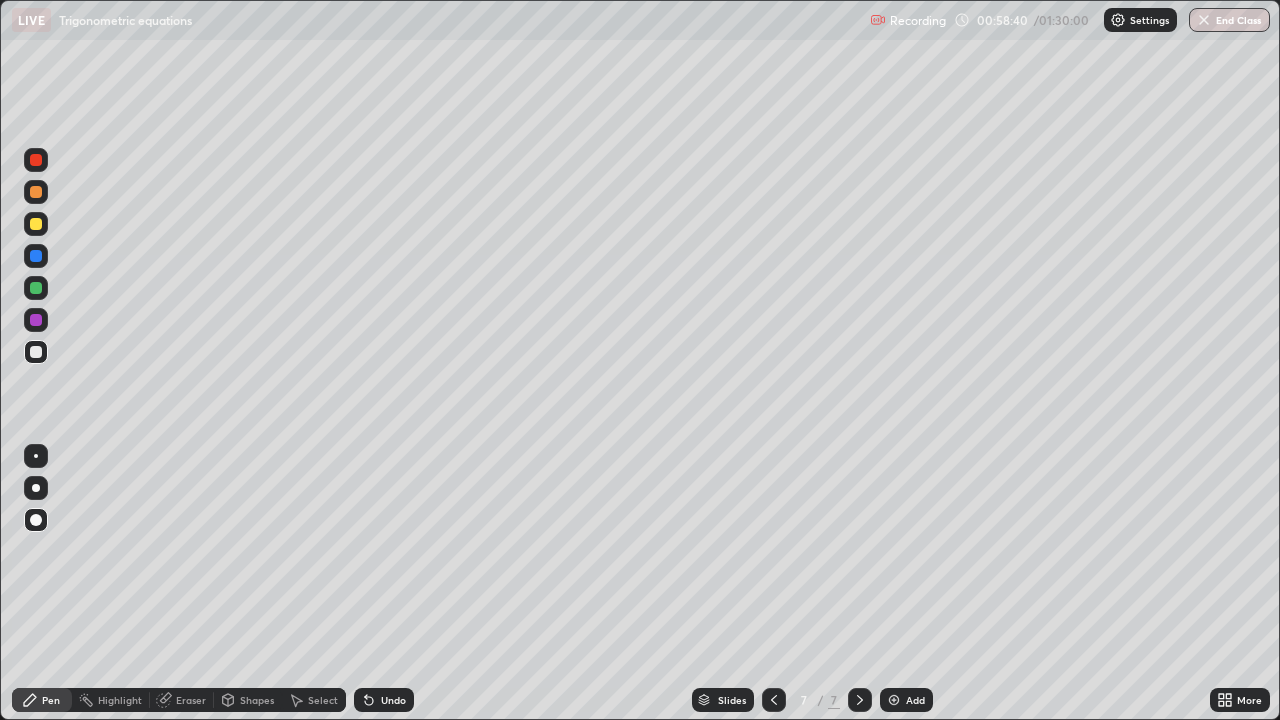 click at bounding box center [36, 256] 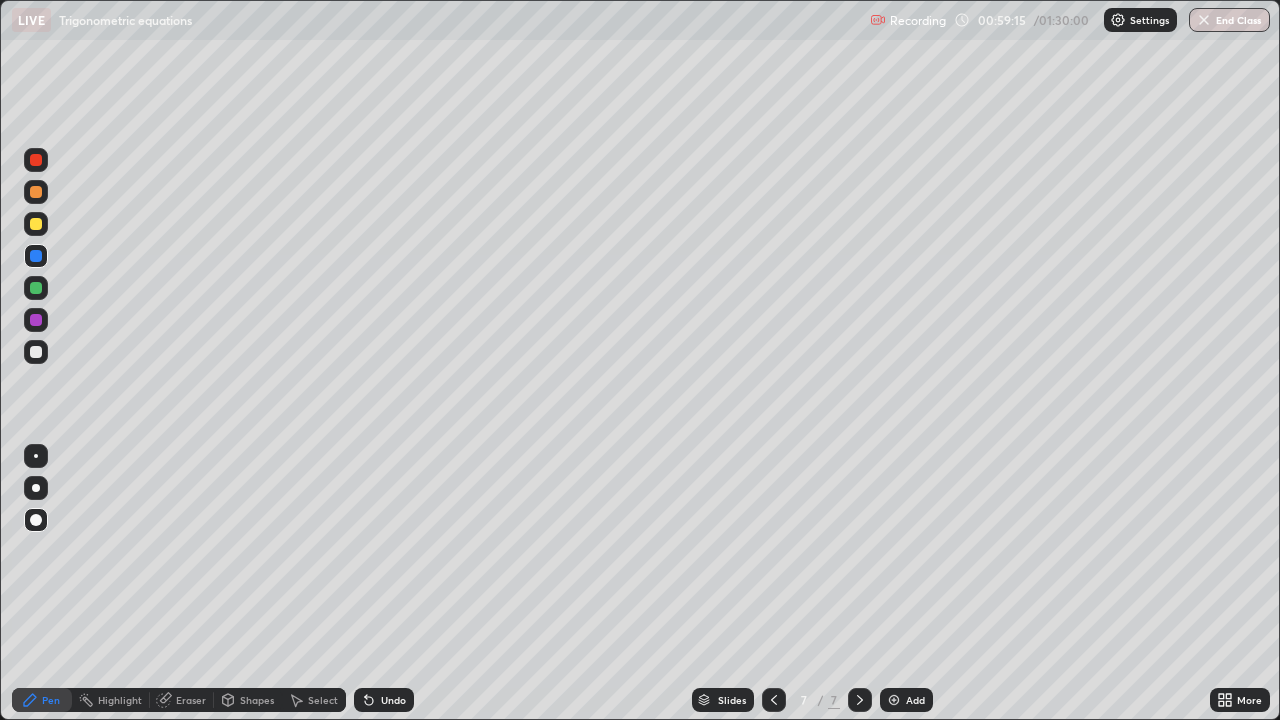 click at bounding box center (36, 288) 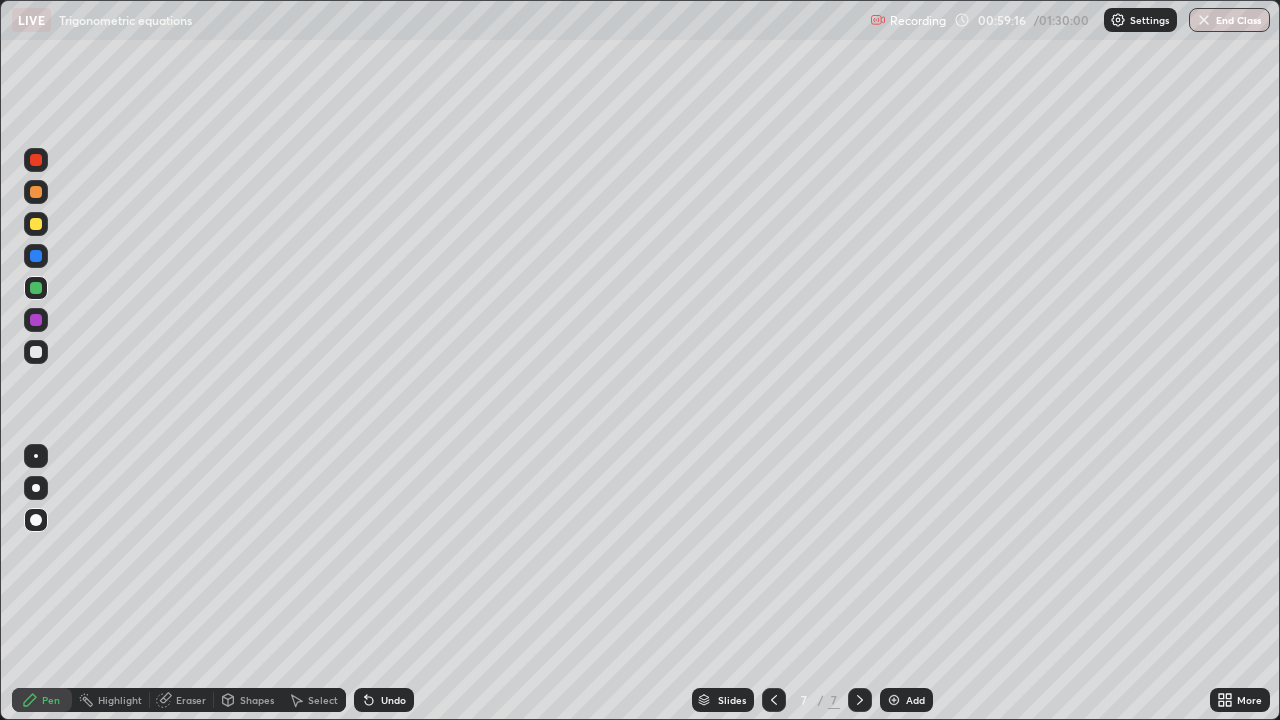 click at bounding box center (36, 192) 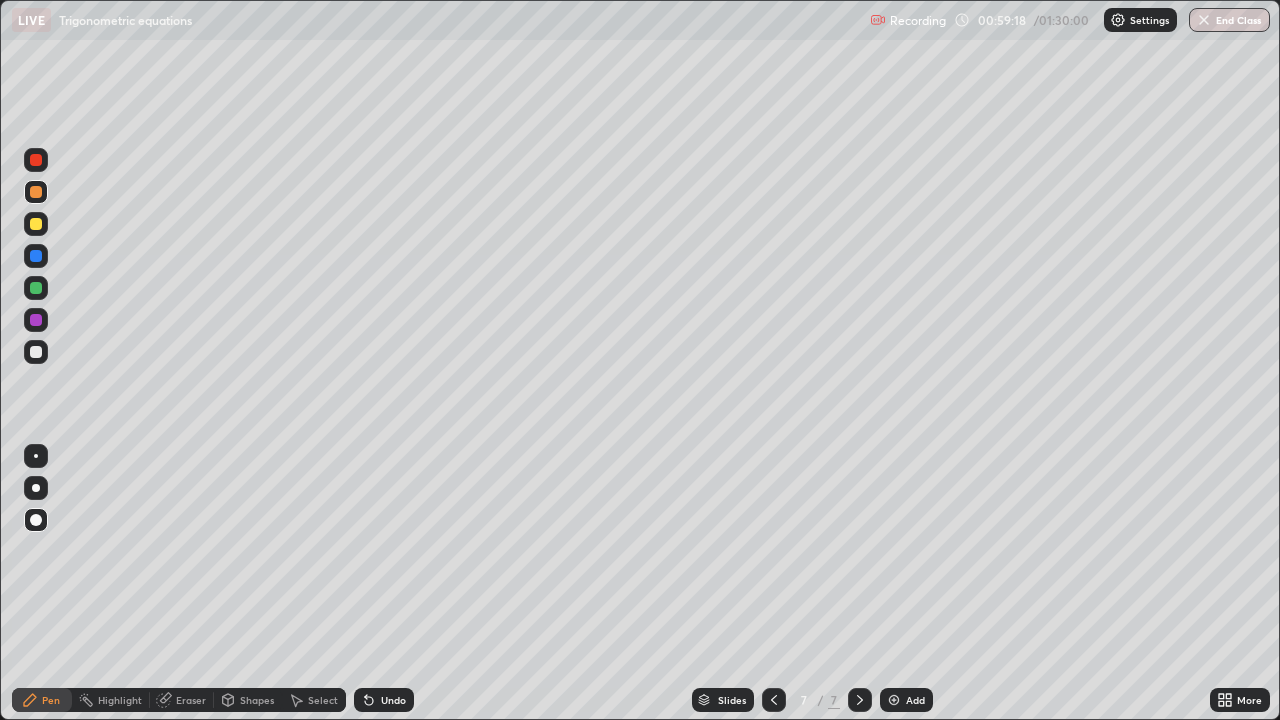 click at bounding box center (894, 700) 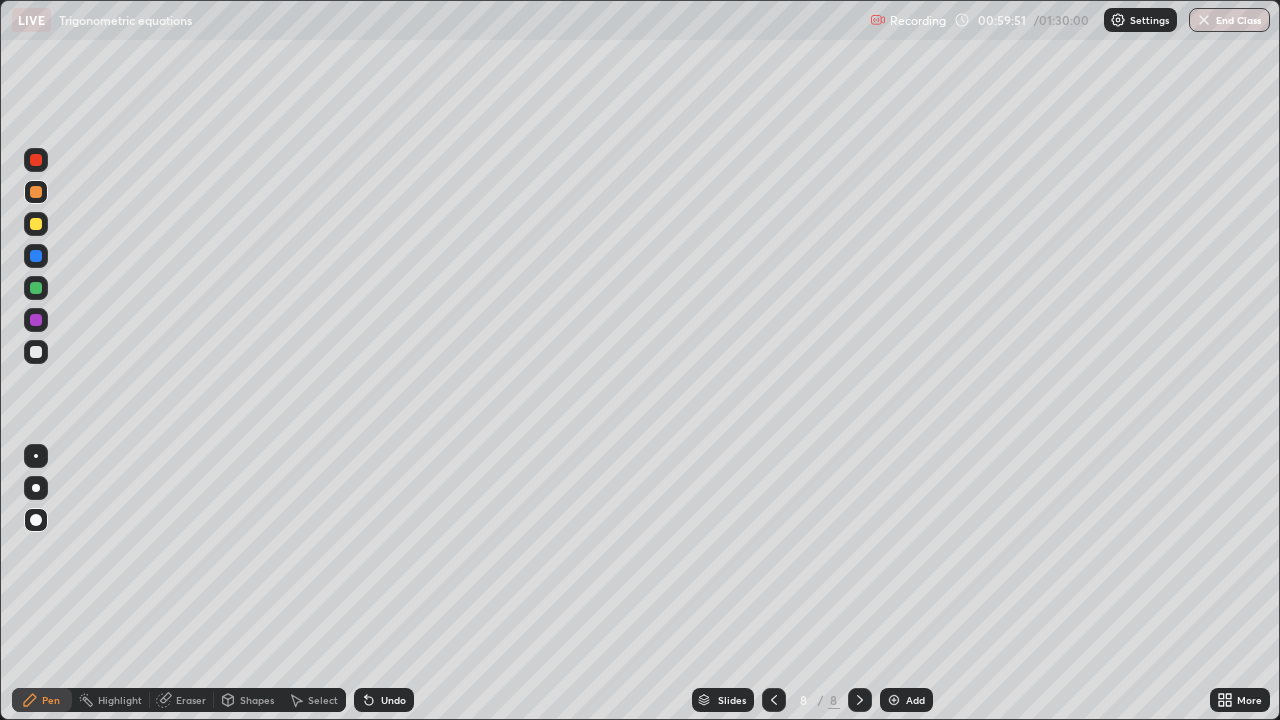click at bounding box center (36, 352) 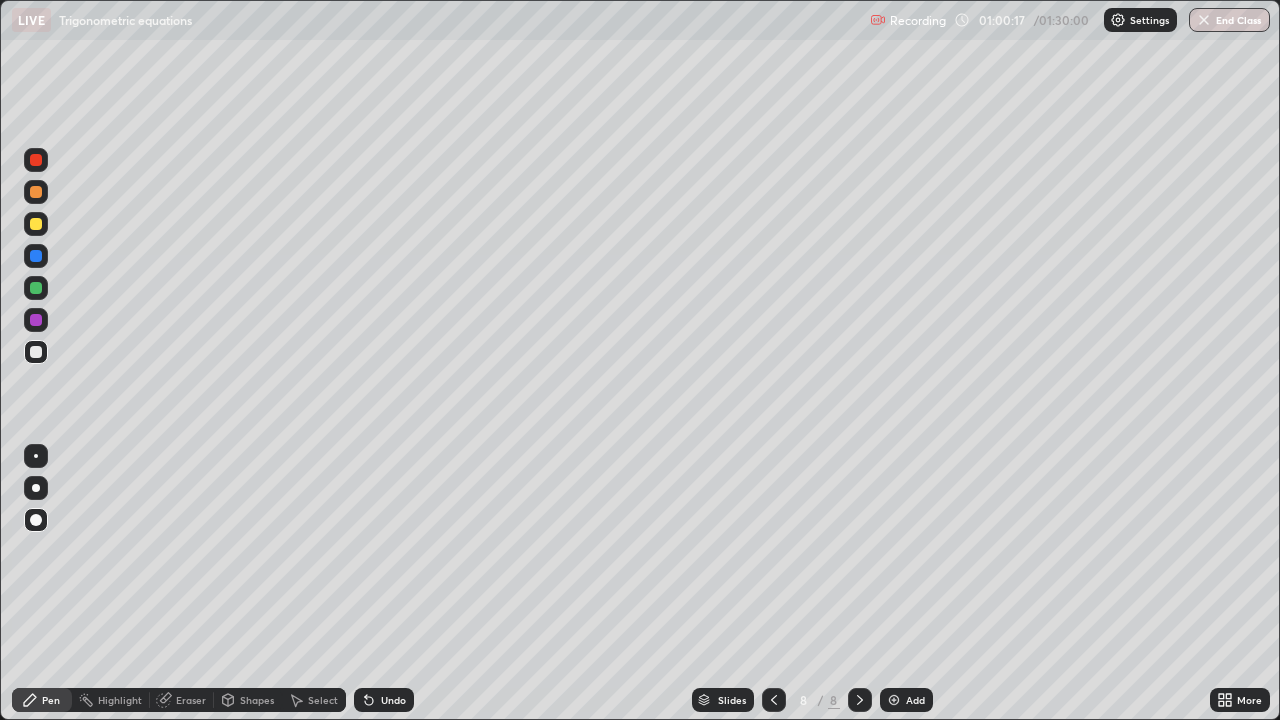 click at bounding box center (36, 320) 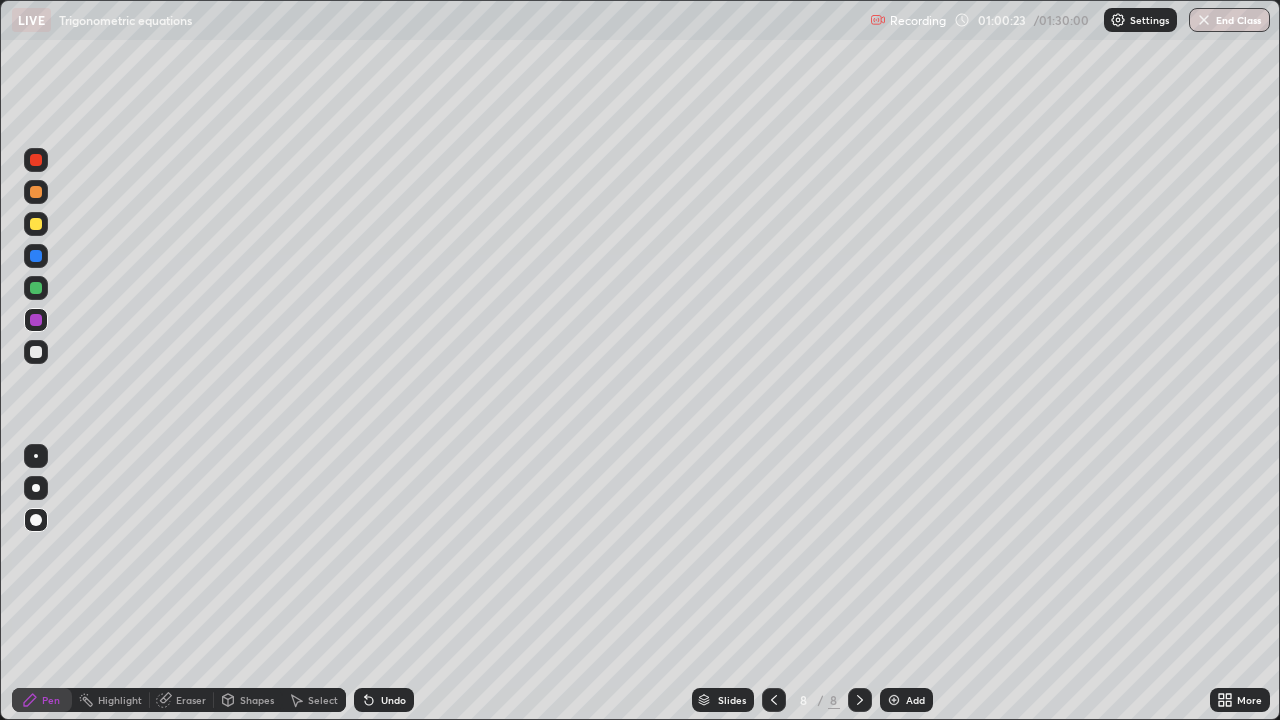 click at bounding box center [36, 288] 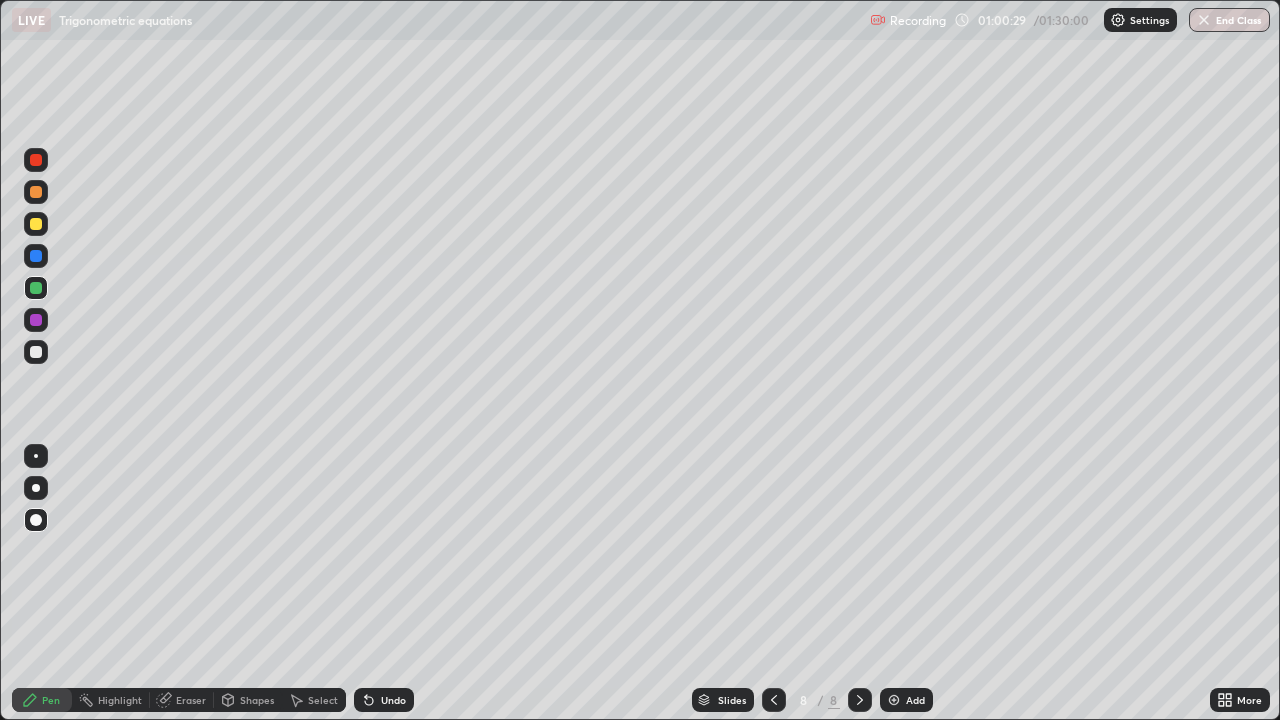 click at bounding box center (36, 256) 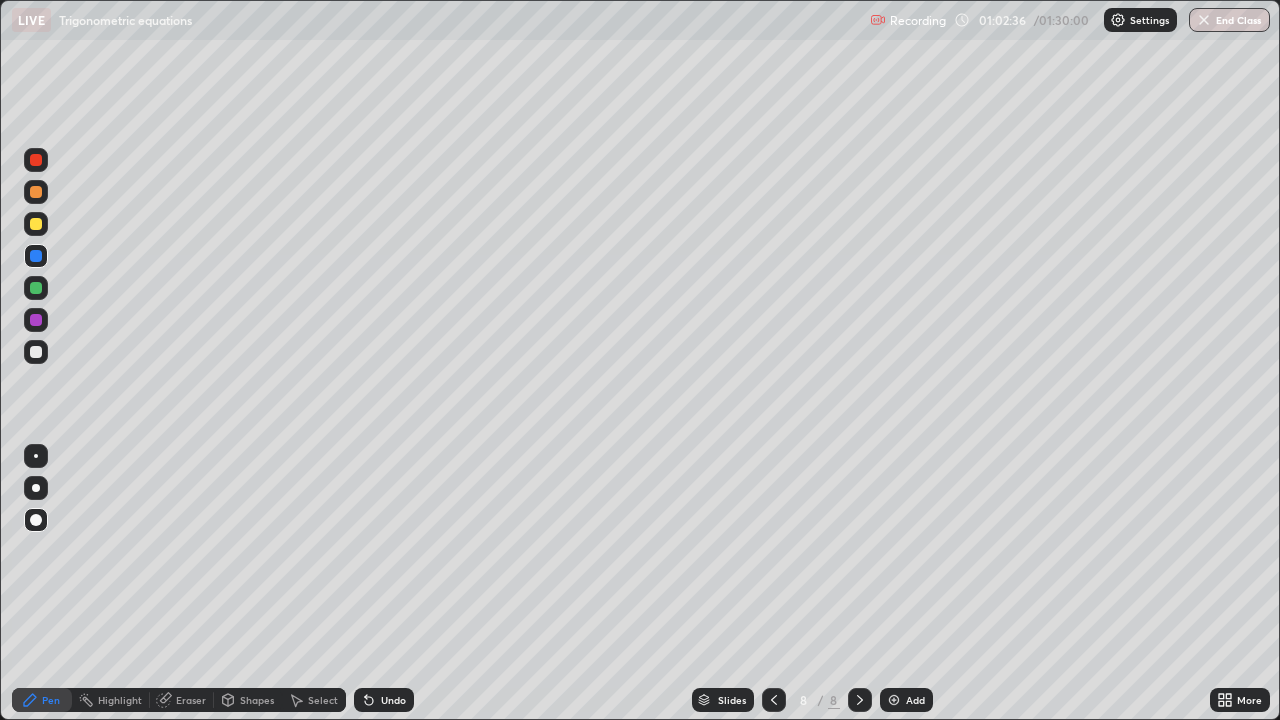 click 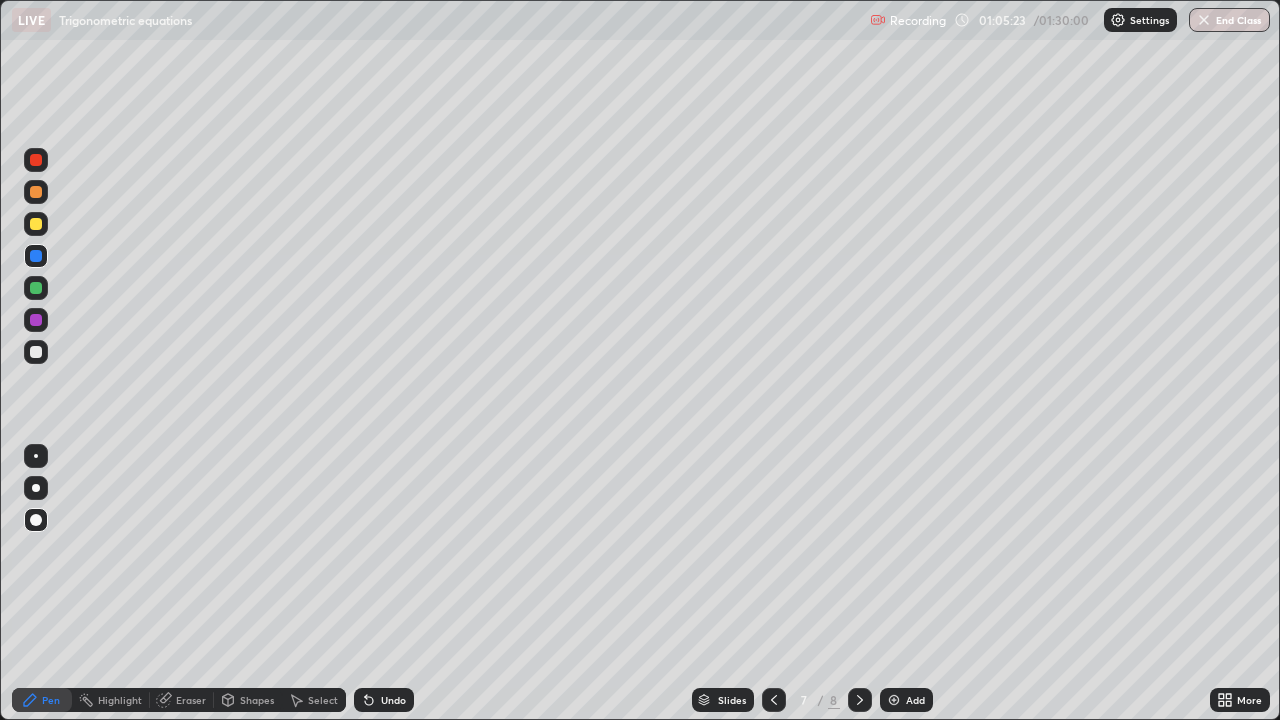 click 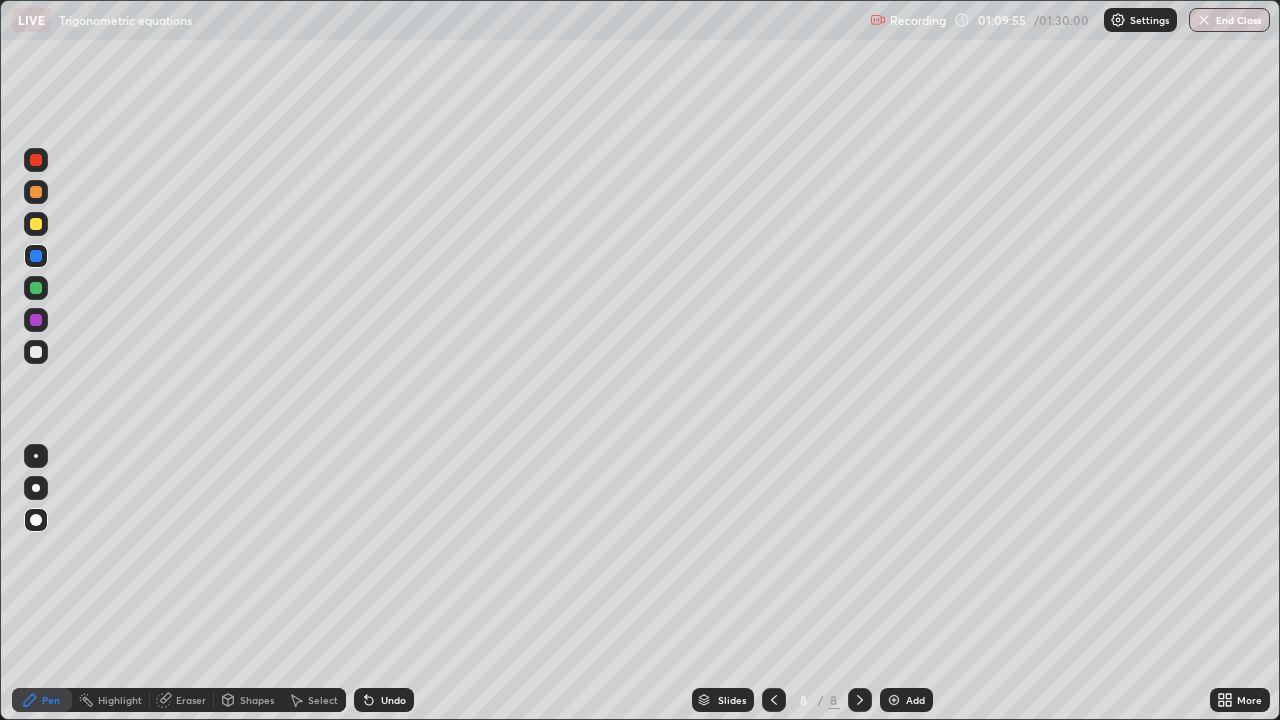 click at bounding box center (894, 700) 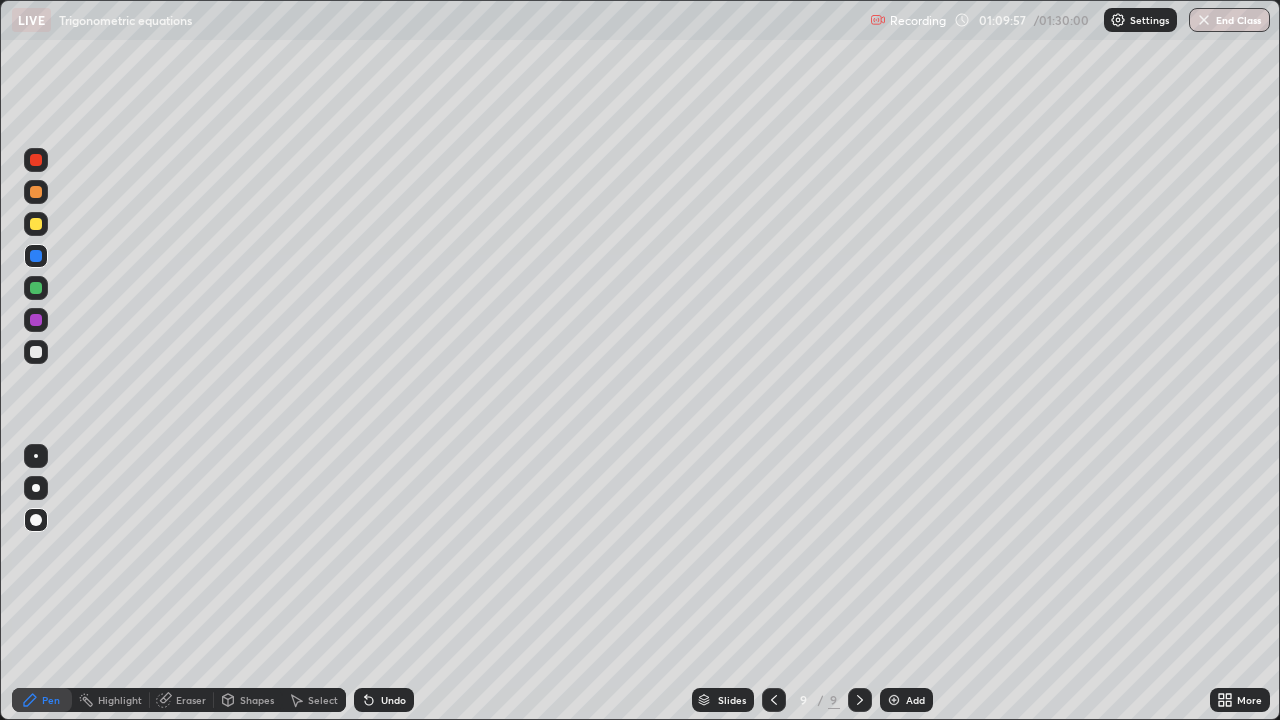 click at bounding box center [36, 192] 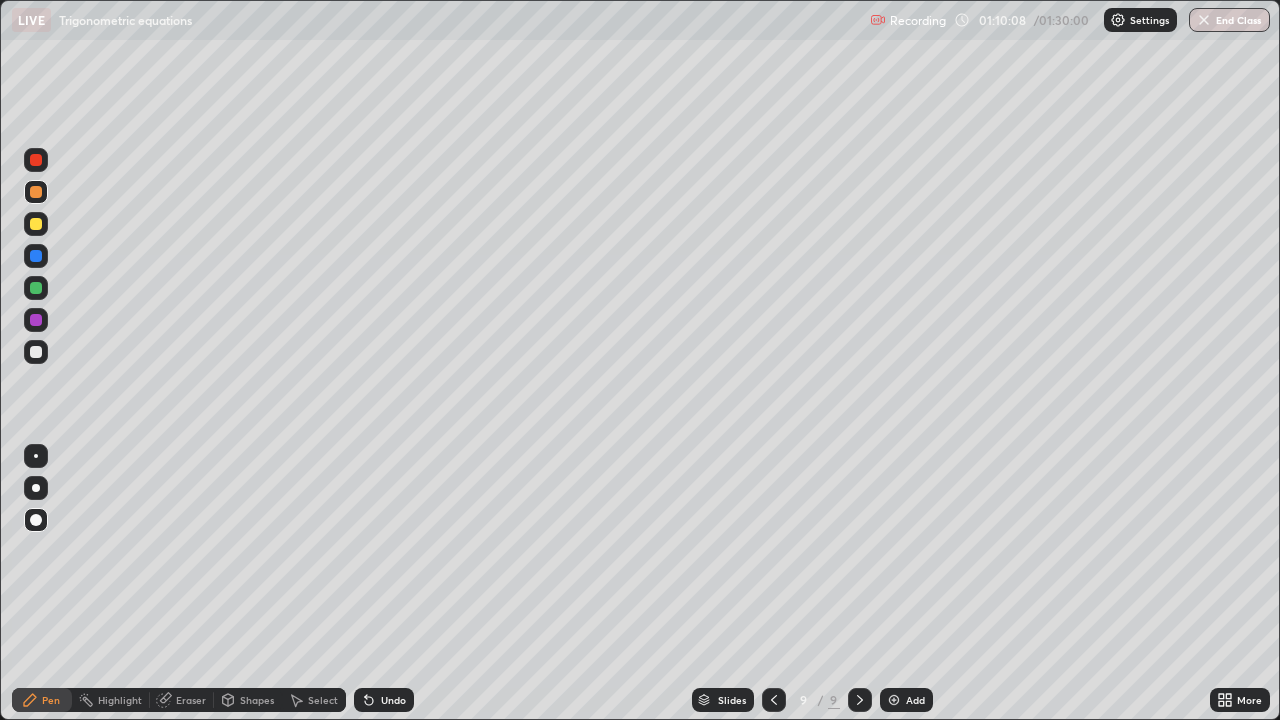 click on "Eraser" at bounding box center [191, 700] 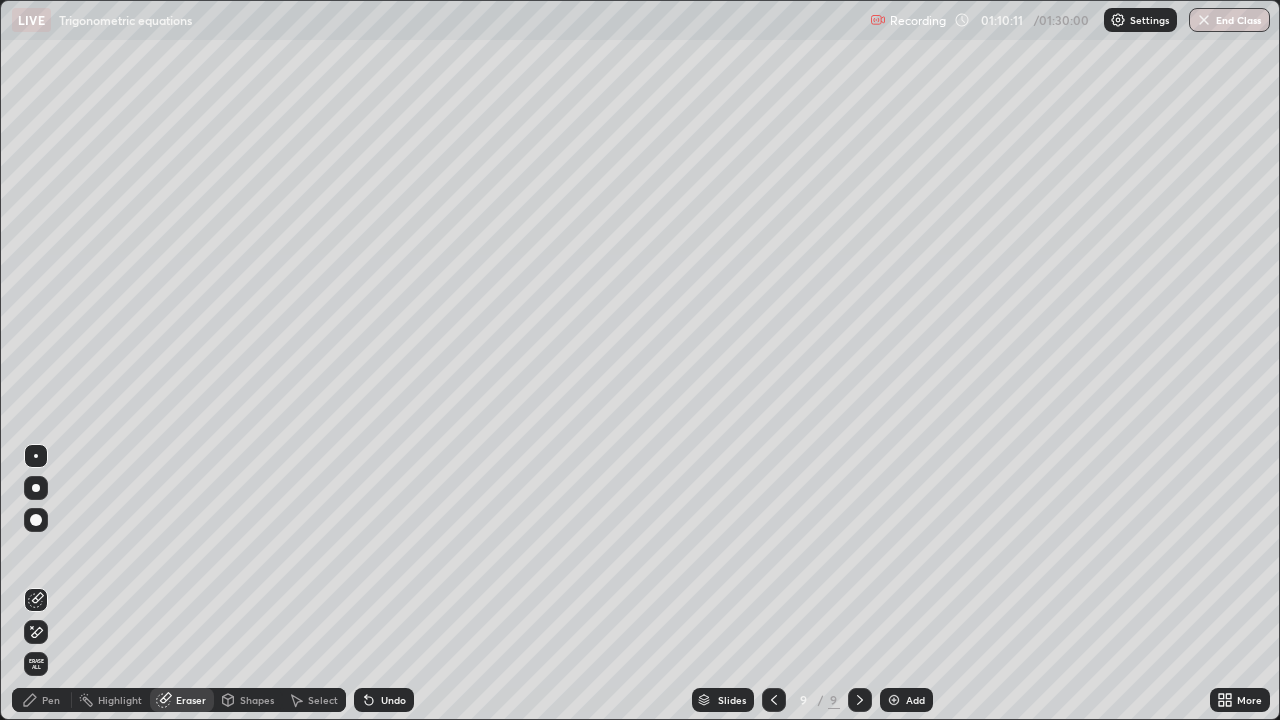 click on "Pen" at bounding box center [42, 700] 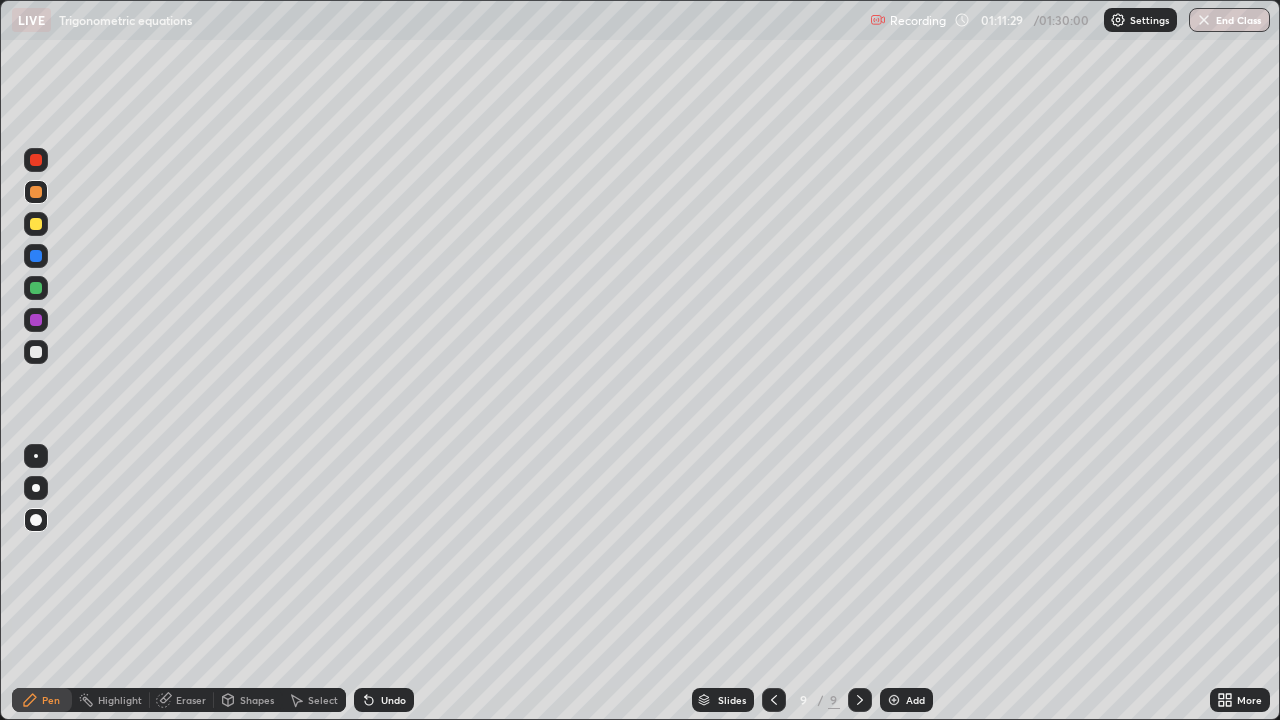 click at bounding box center (36, 256) 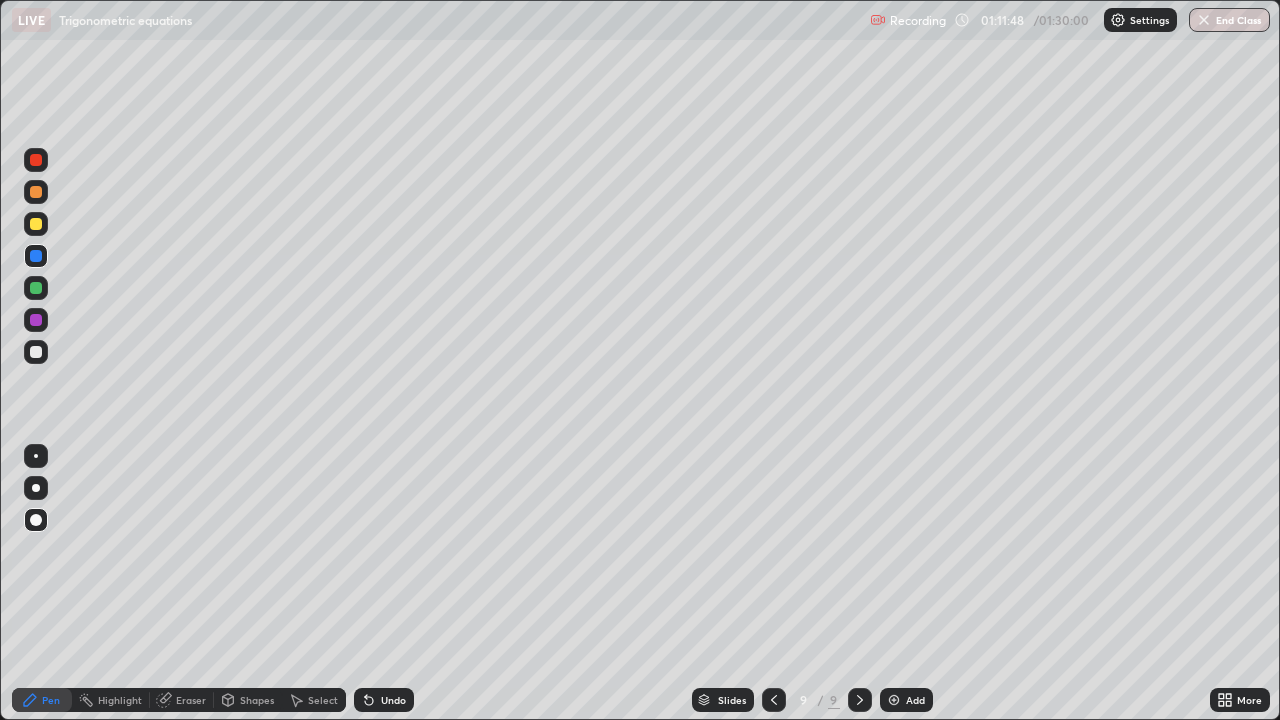 click on "Eraser" at bounding box center [191, 700] 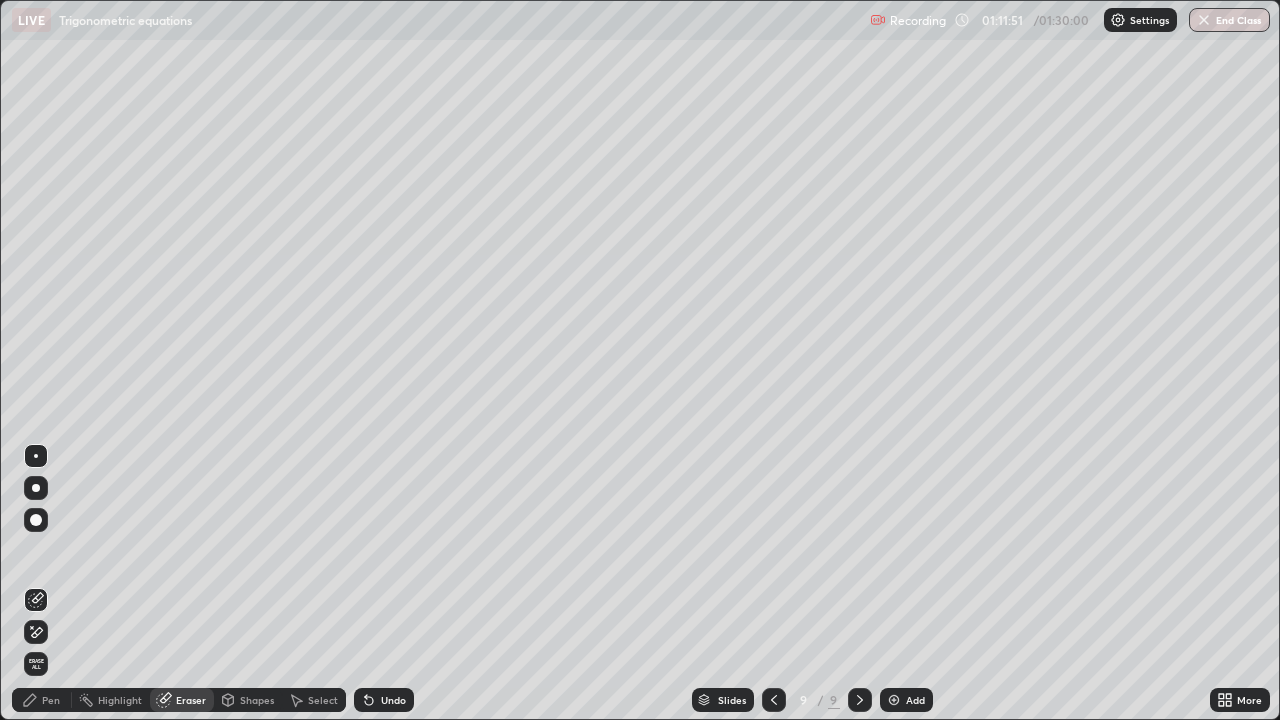 click on "Pen" at bounding box center (51, 700) 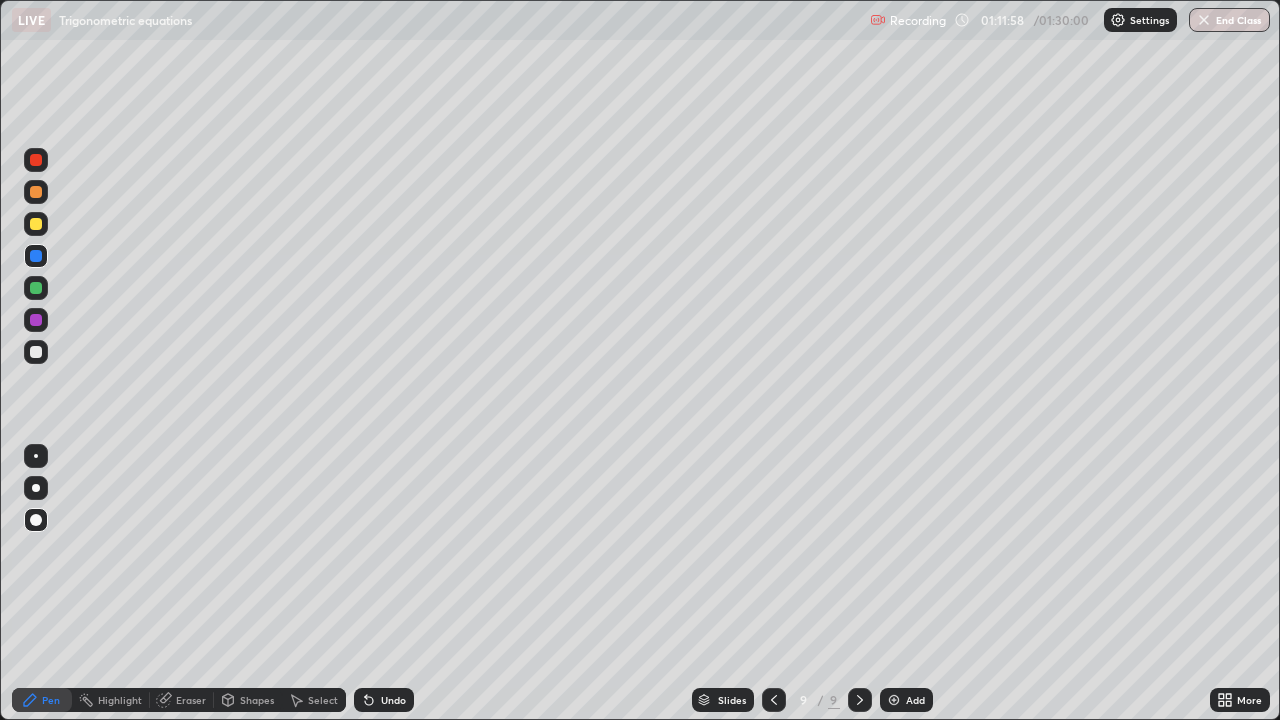 click at bounding box center [36, 320] 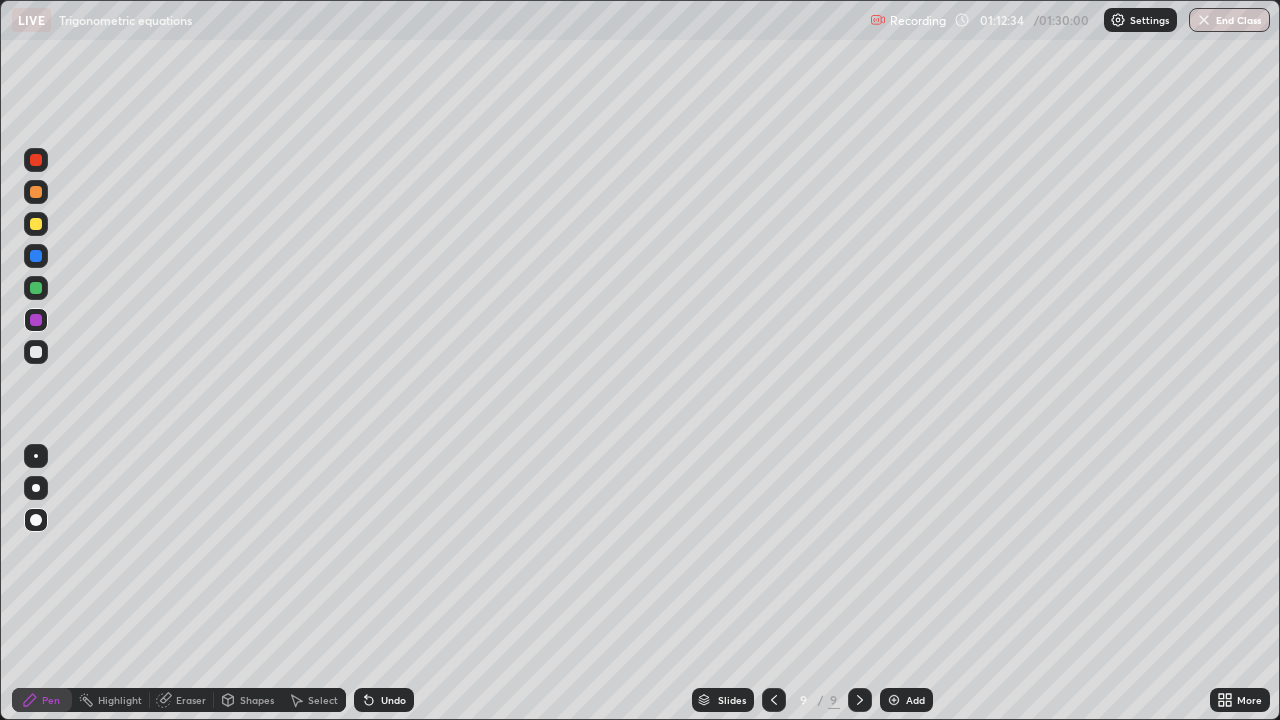 click at bounding box center [36, 288] 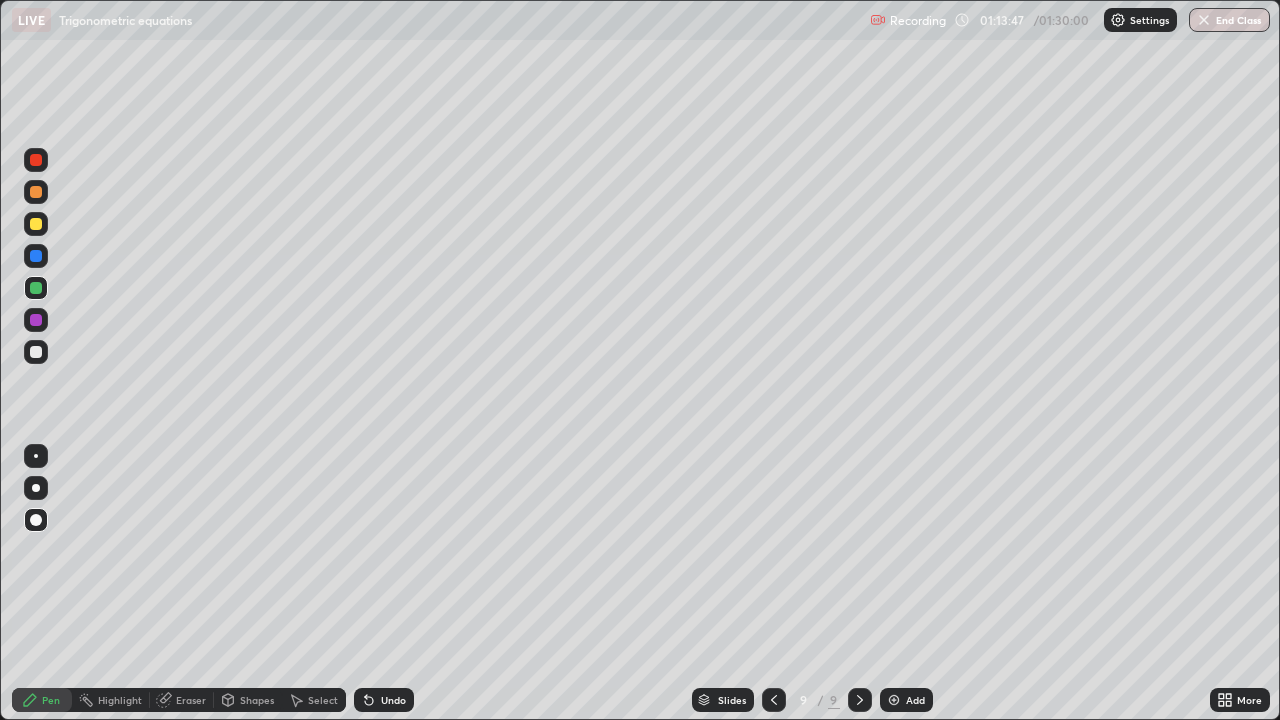 click at bounding box center [36, 352] 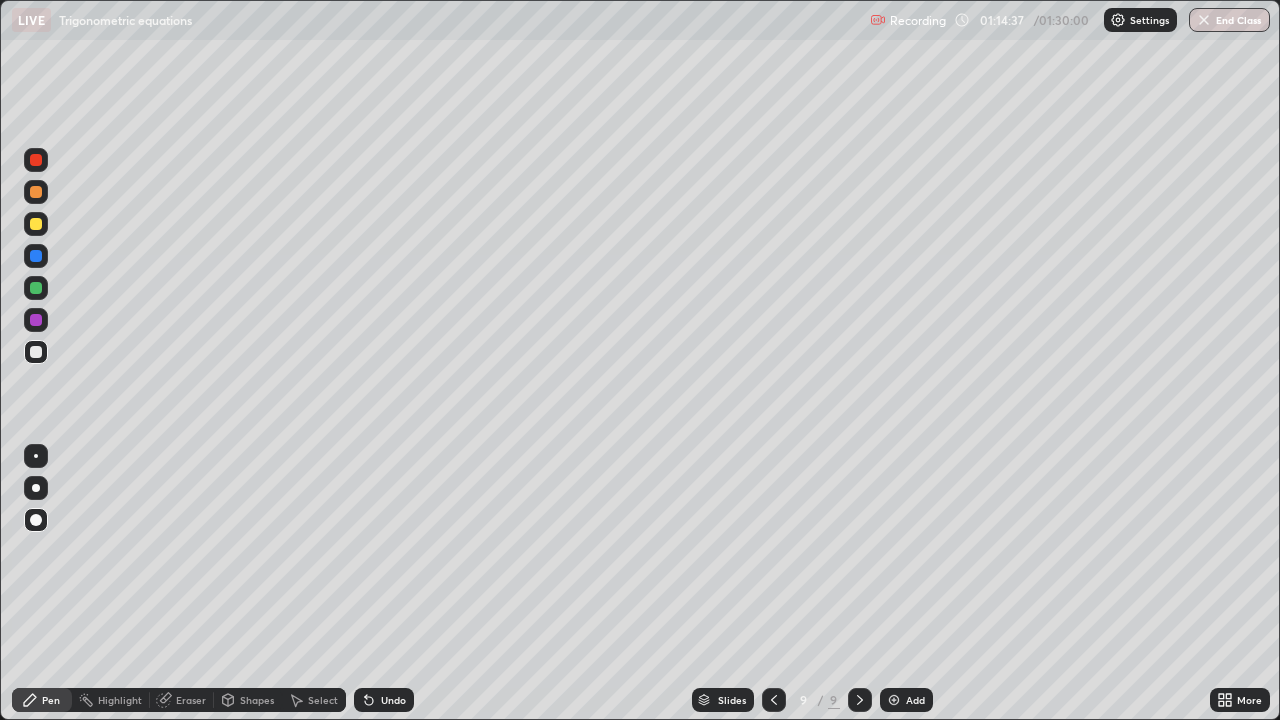 click at bounding box center [36, 160] 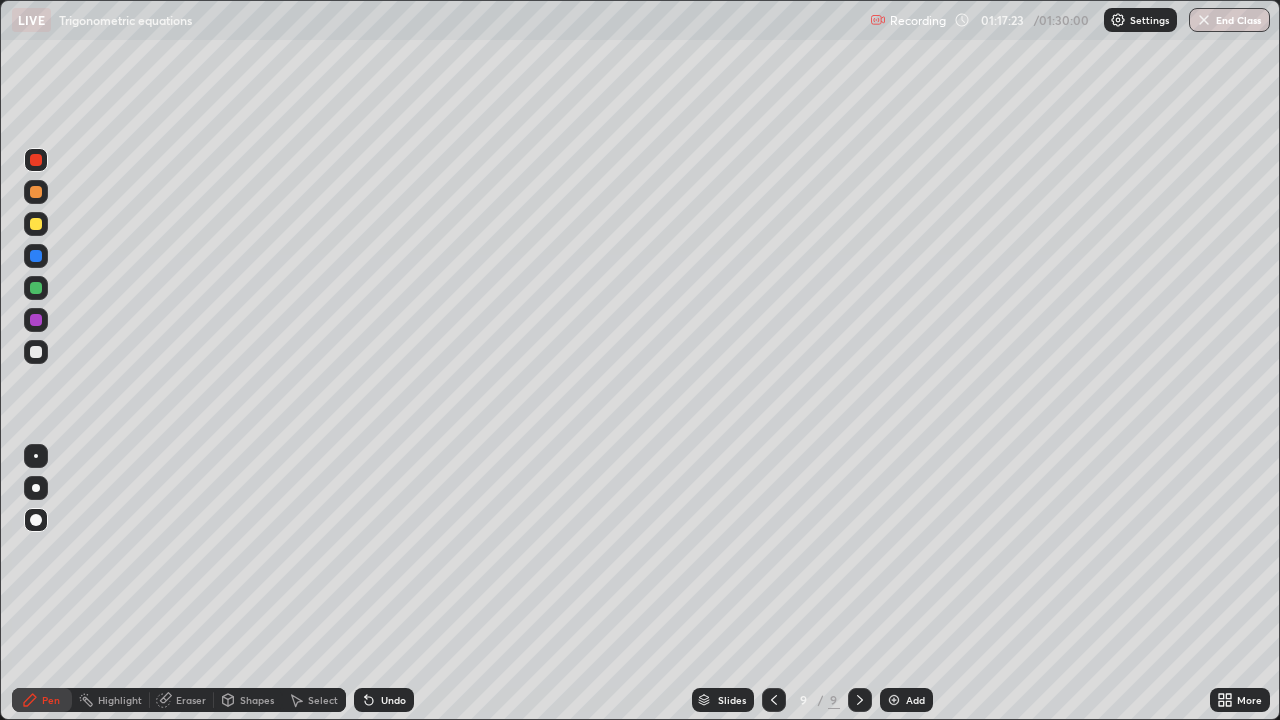 click on "End Class" at bounding box center (1229, 20) 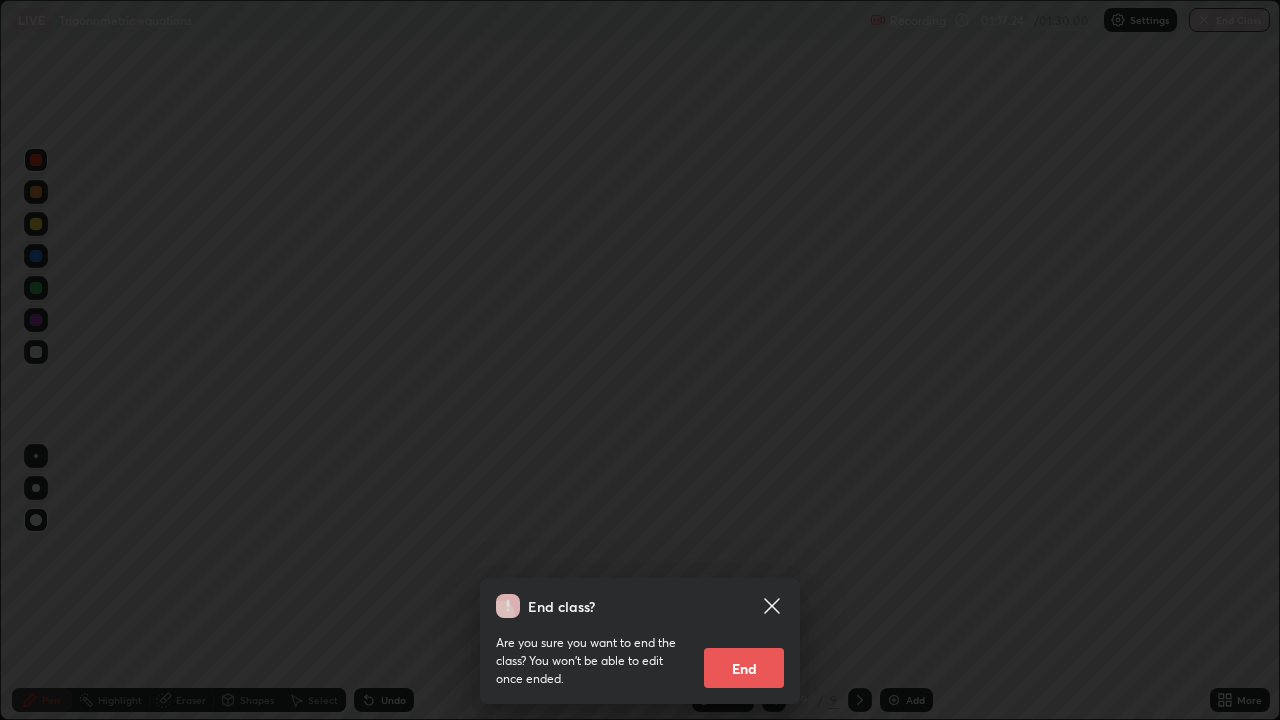 click on "End" at bounding box center [744, 668] 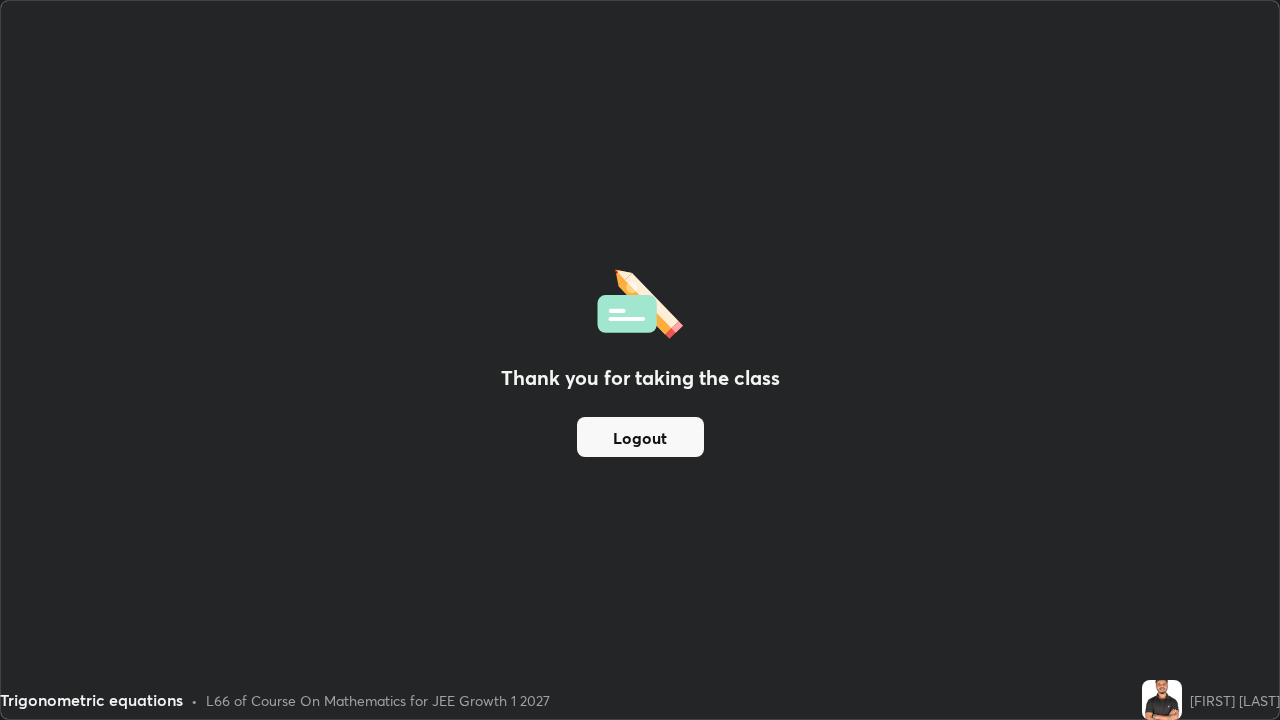 click on "Logout" at bounding box center (640, 437) 